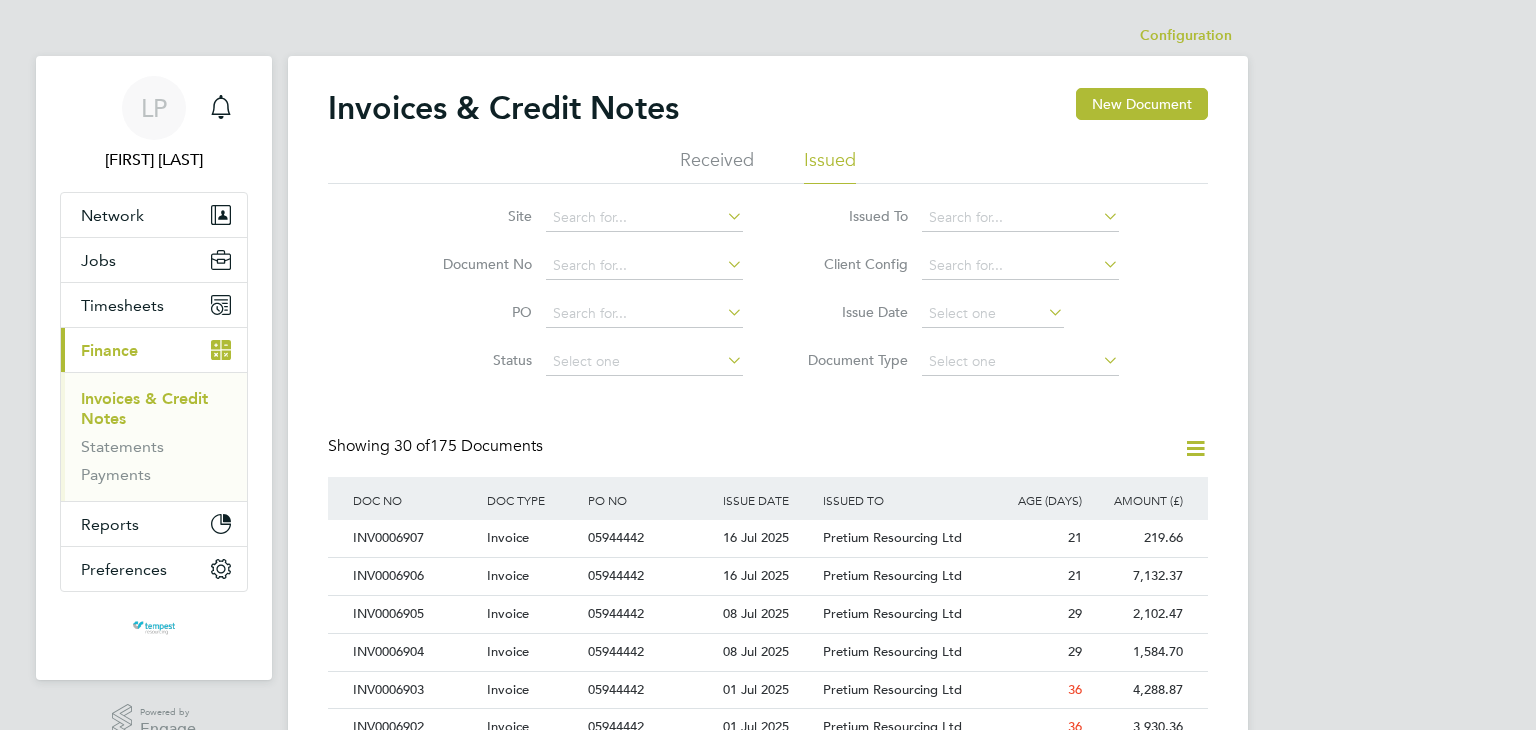 scroll, scrollTop: 0, scrollLeft: 0, axis: both 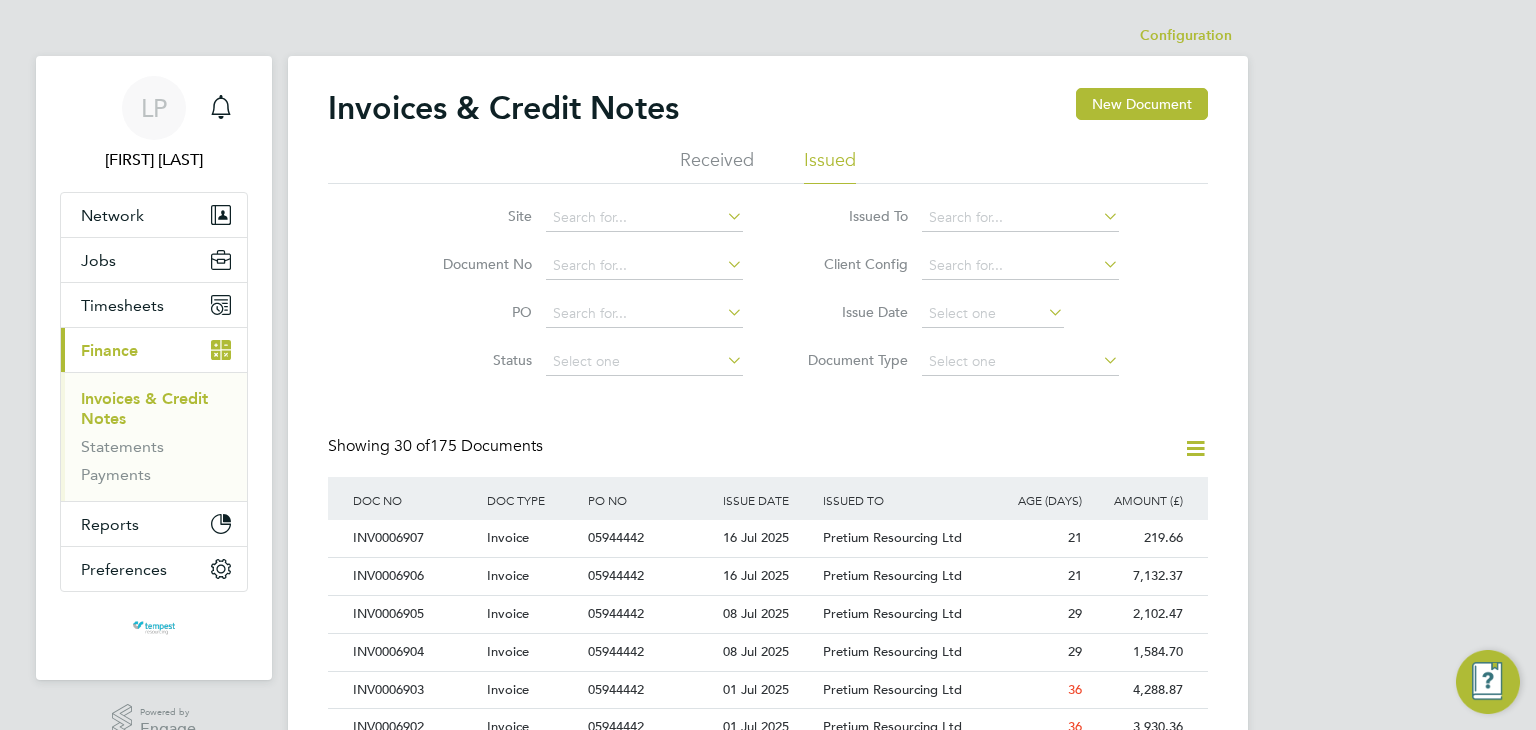 click on "Issued" 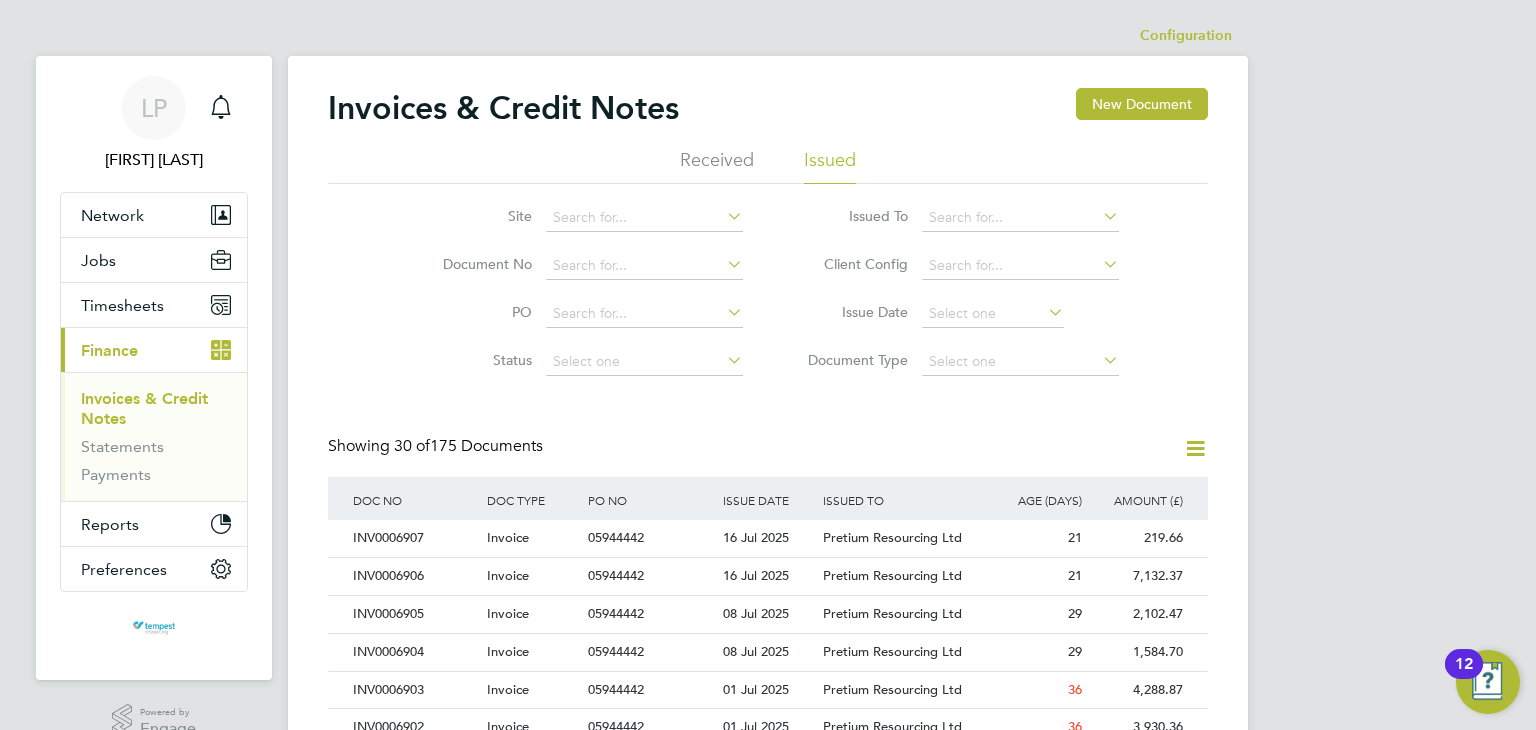 click on "LP [INITIAL] [LAST] Notifications
Applications:   Network
Team Members   Businesses   Sites   Workers   Contacts   Jobs
Positions   Vacancies   Placements   Timesheets
Timesheets   Expenses   Current page:   Finance
Invoices & Credit Notes   Statements   Payments   Reports
Margin Report   Report Downloads   Preferences
My Business   Doc. Requirements   VMS Configurations   Notifications   Activity Logs
.st0{fill:#C0C1C2;}
Powered by Engage Configuration Configuration Invoices & Credit Notes New Document Received Issued Site   Document No   PO   Status   Paid Date   Issued To   Received From   Client Config   Issue Date   Document Type   Showing   30 of  175 Documents DOC NO DOC TYPE PO NO ISSUE DATE ISSUED TO RECEIVED FROM AGE (DAYS)" at bounding box center (768, 894) 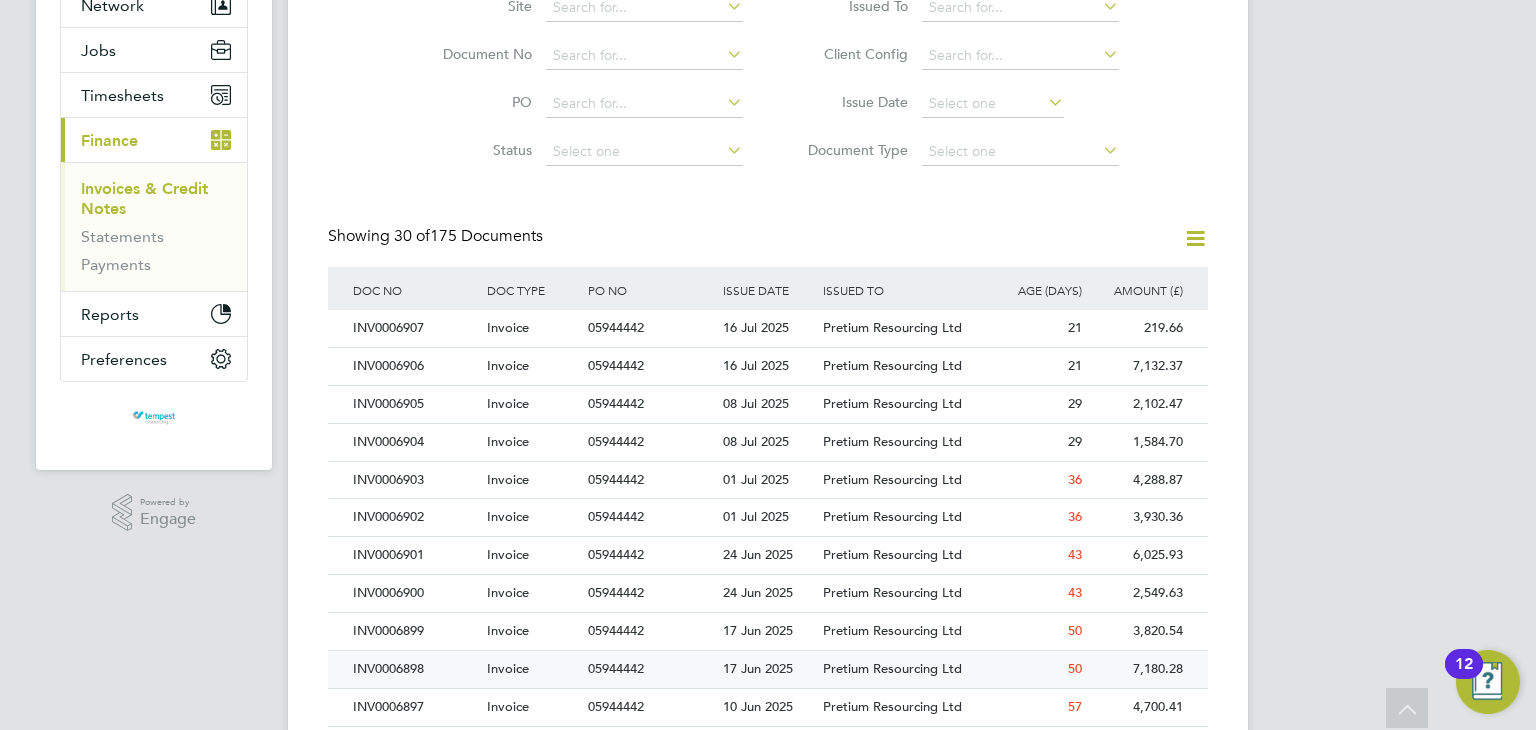 scroll, scrollTop: 0, scrollLeft: 0, axis: both 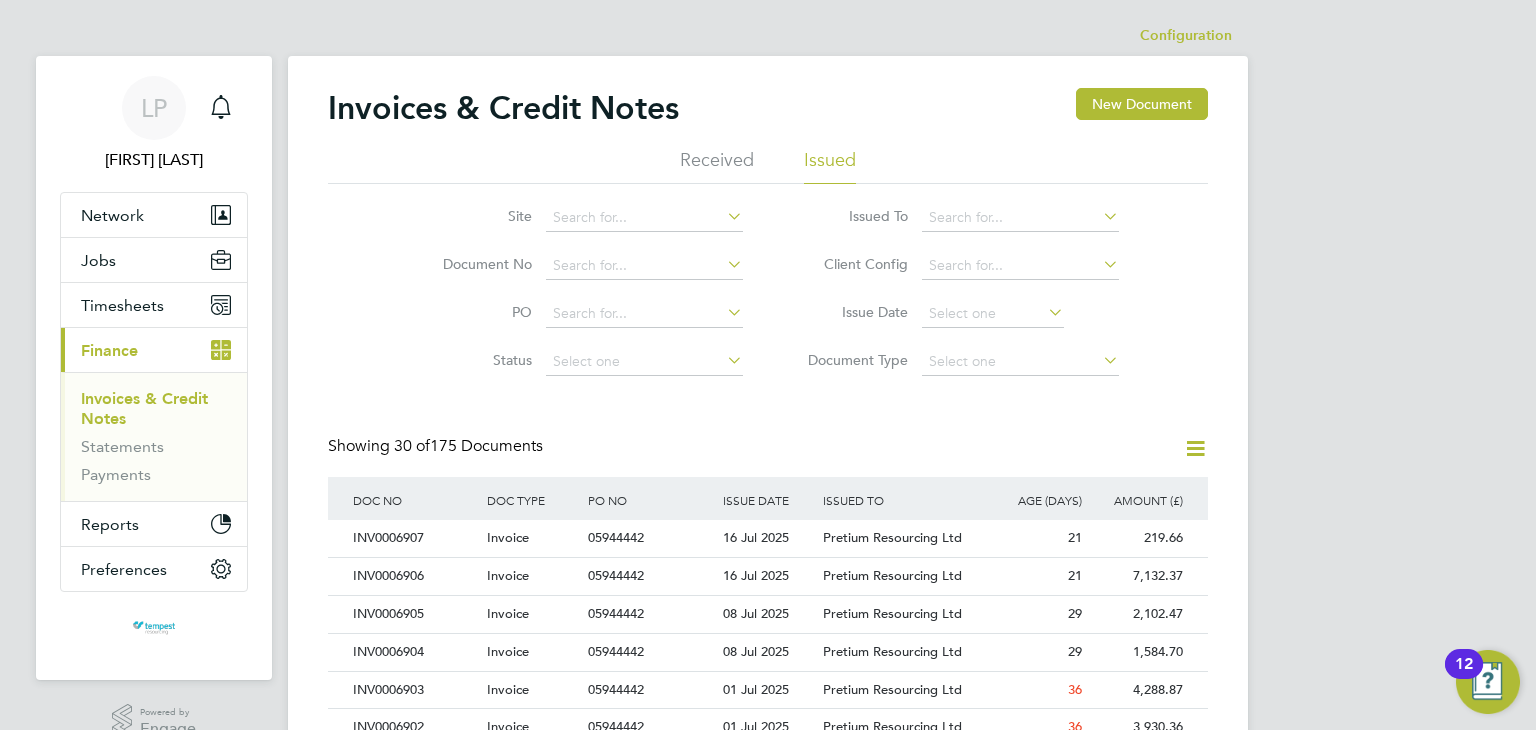 click on "Issued" 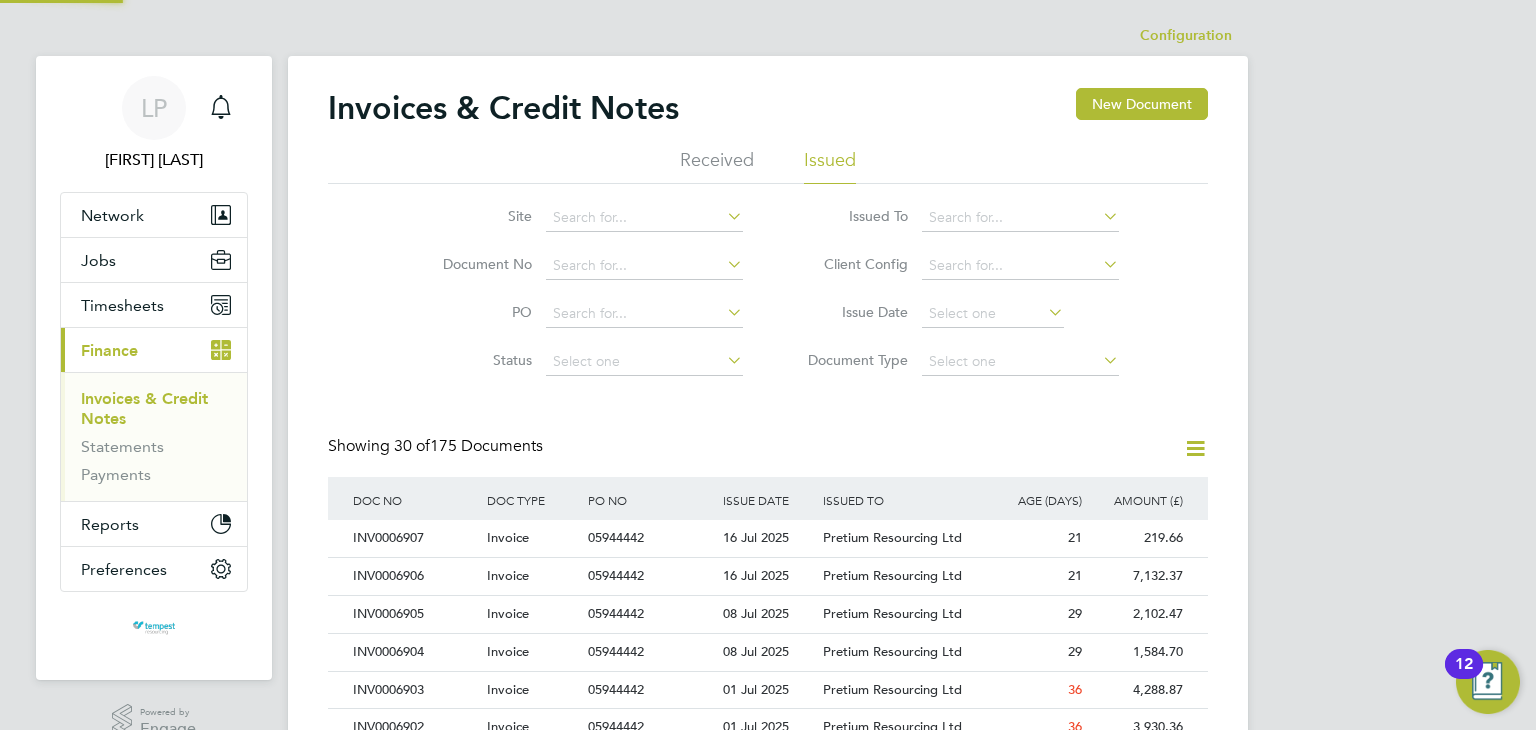 scroll, scrollTop: 10, scrollLeft: 10, axis: both 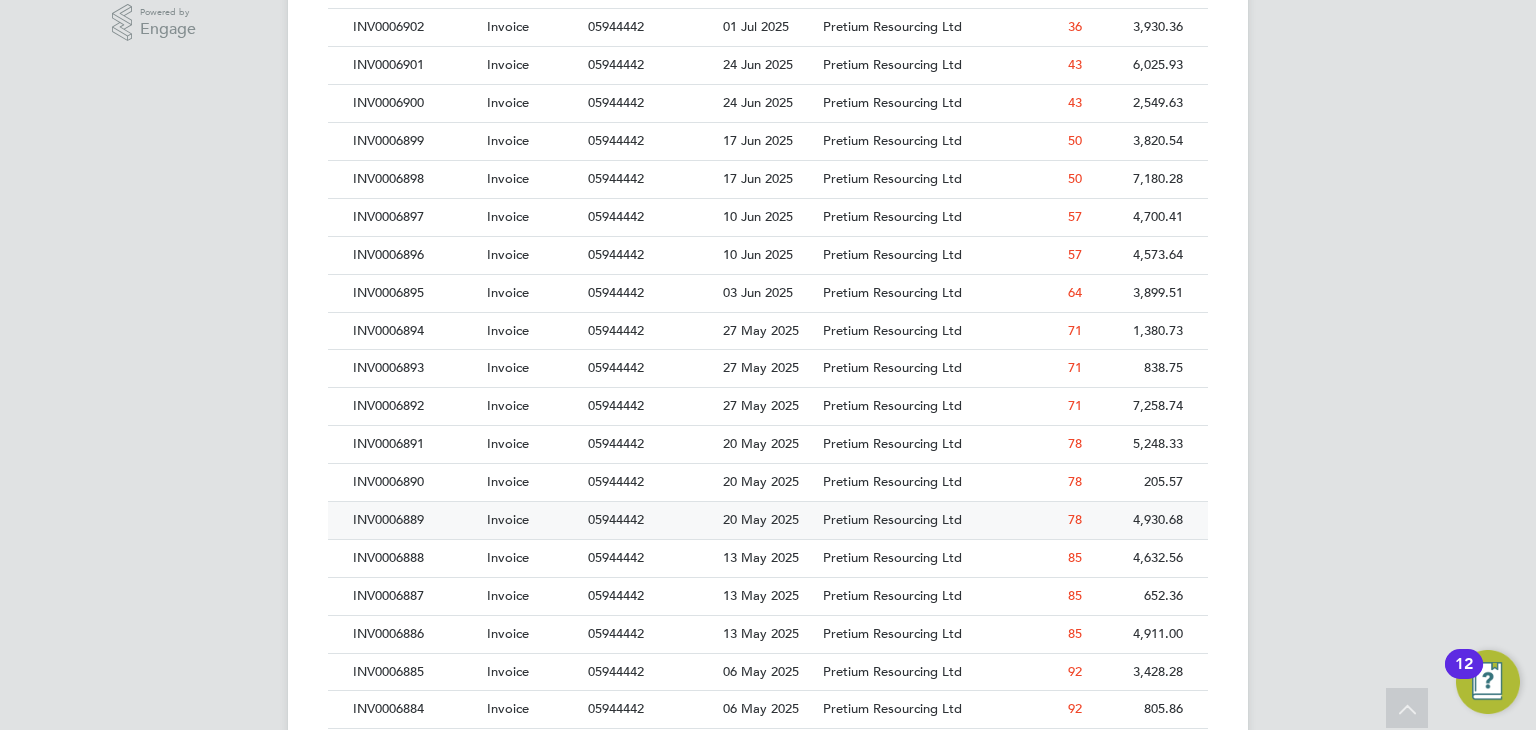 click on "INV0006889" 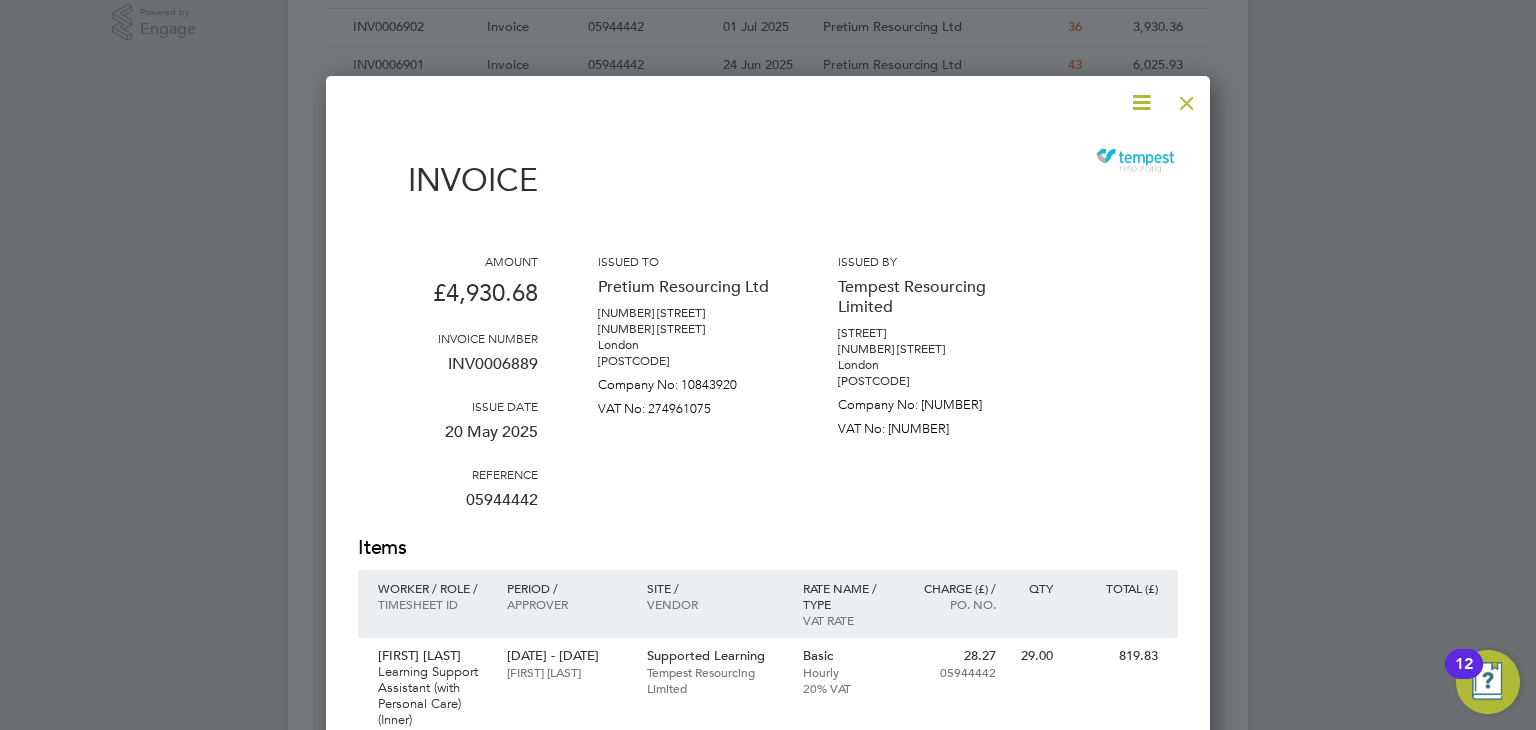click at bounding box center [1141, 102] 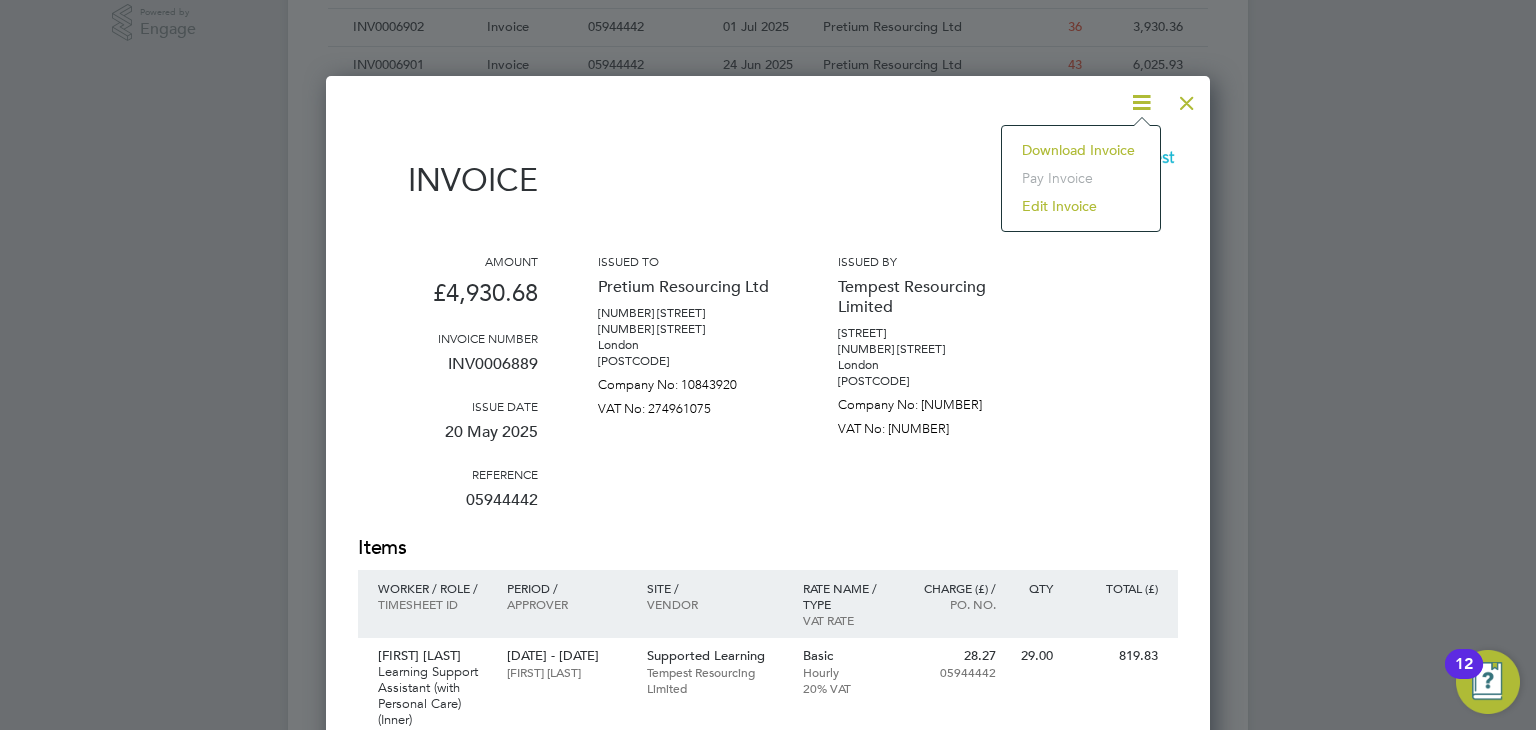 click on "Company No: [NUMBER]" at bounding box center (928, 401) 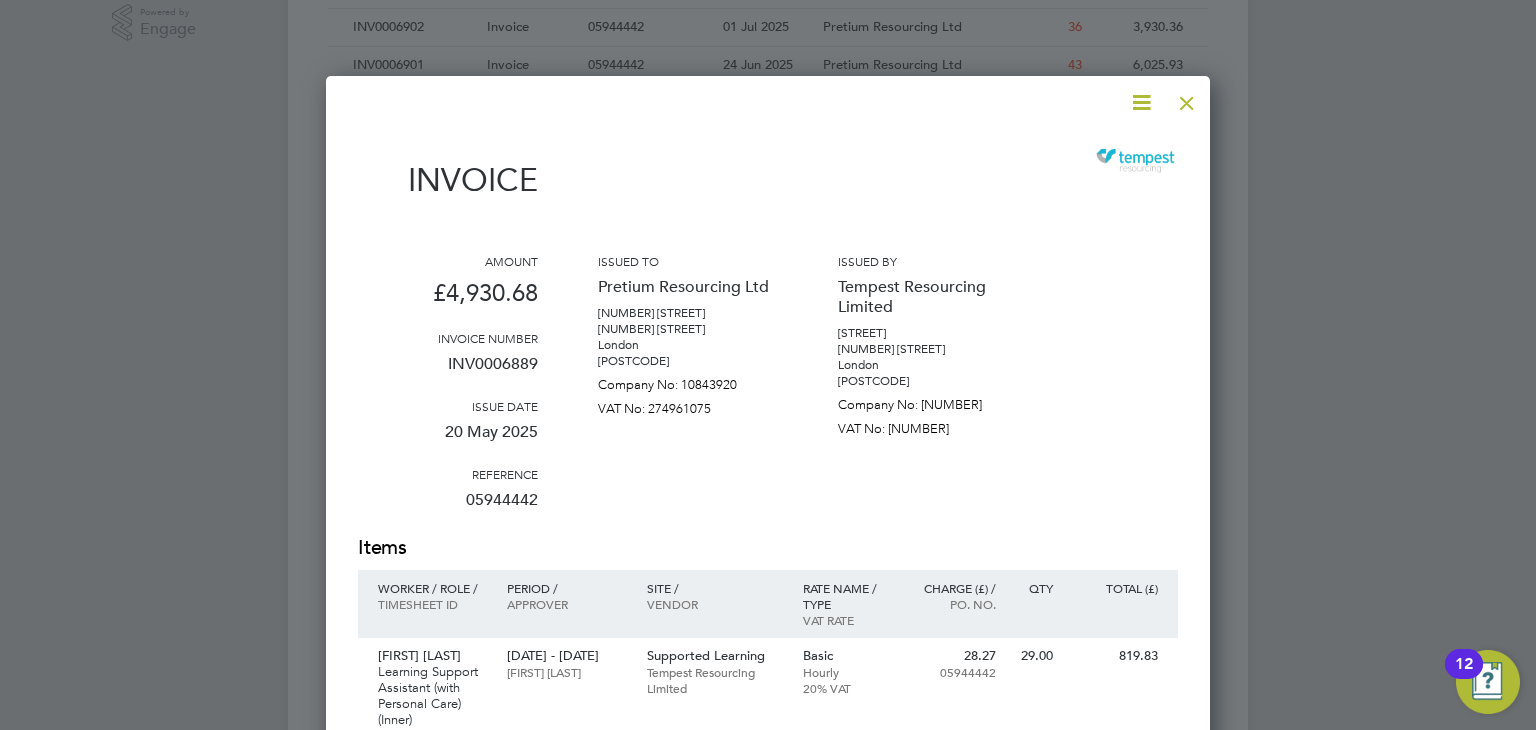 click at bounding box center [1141, 102] 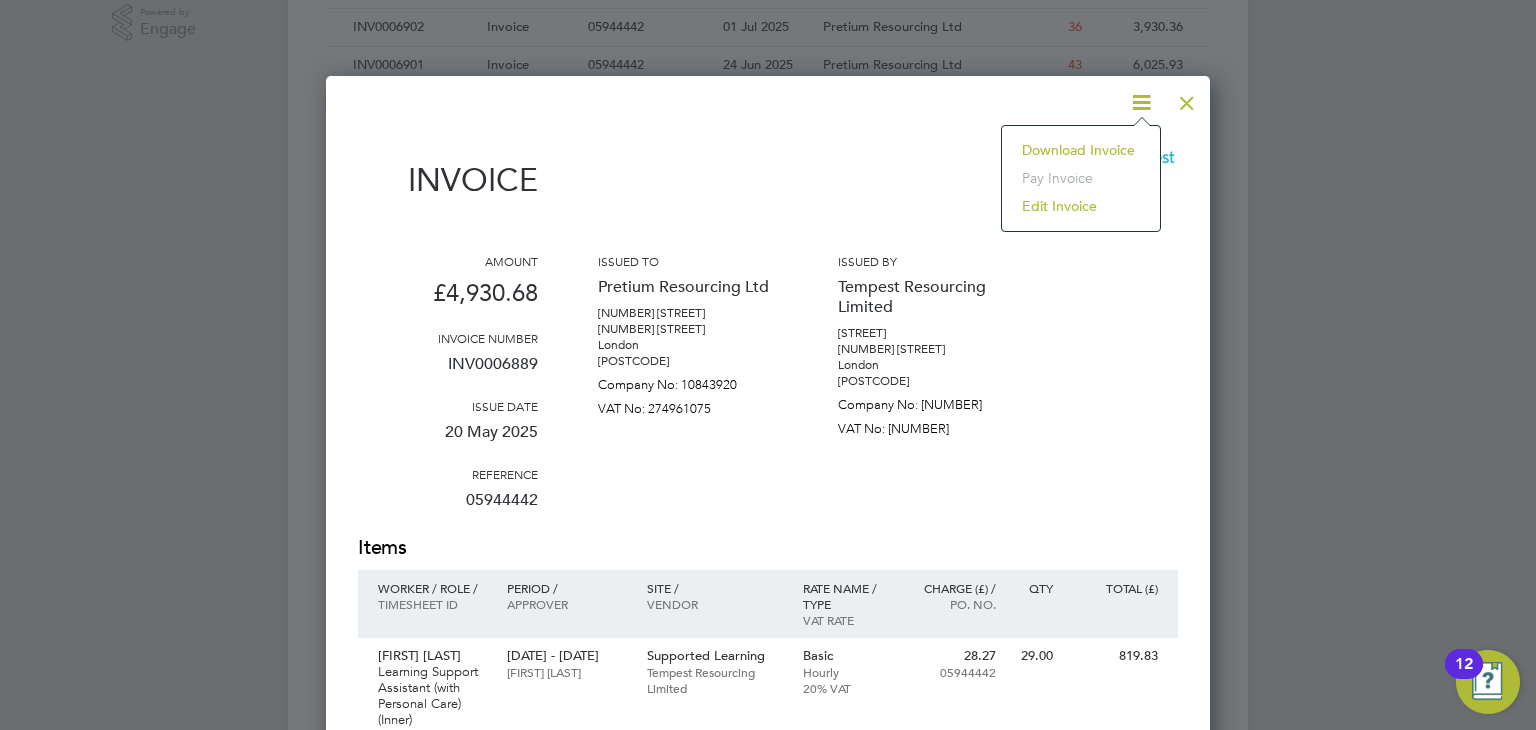 click on "Download Invoice" 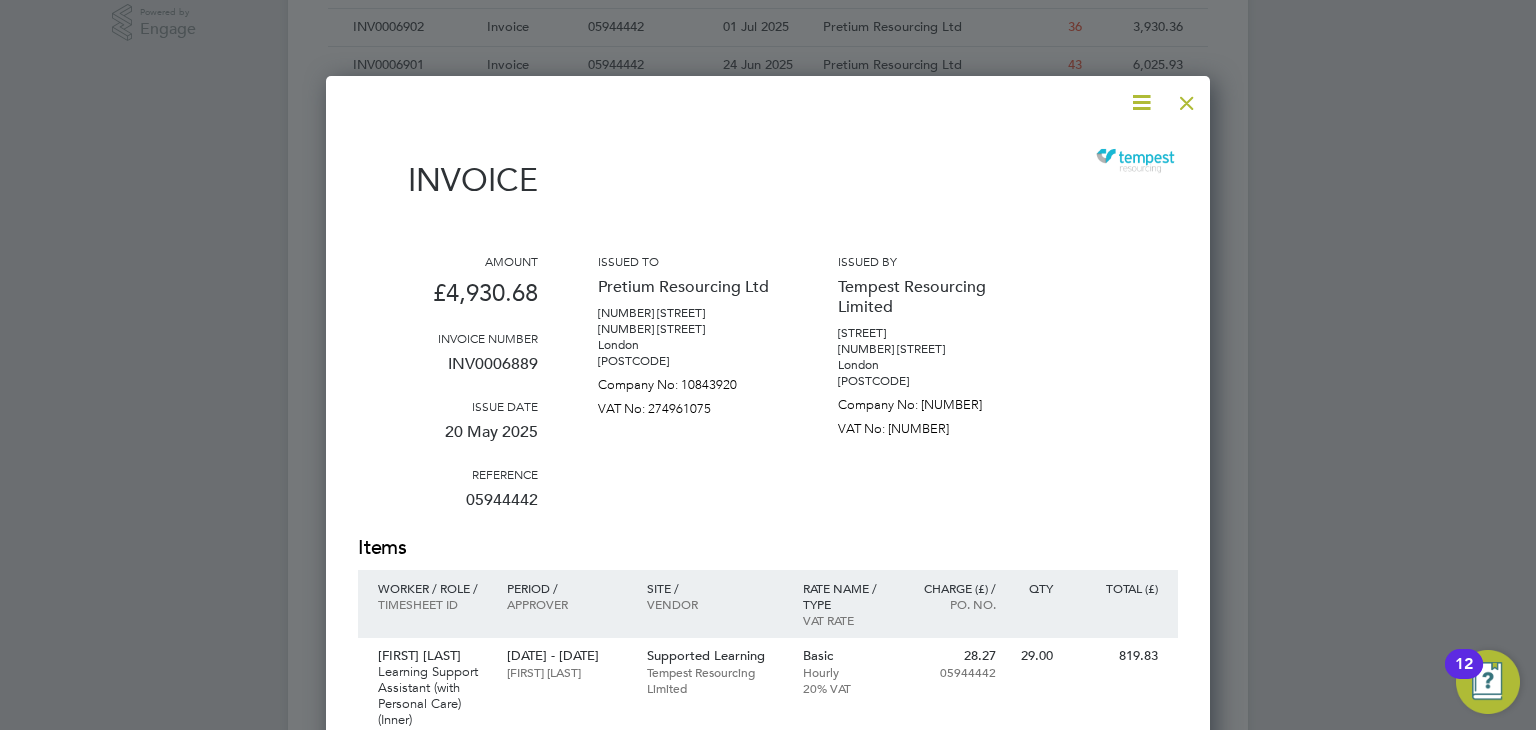 click at bounding box center [1187, 98] 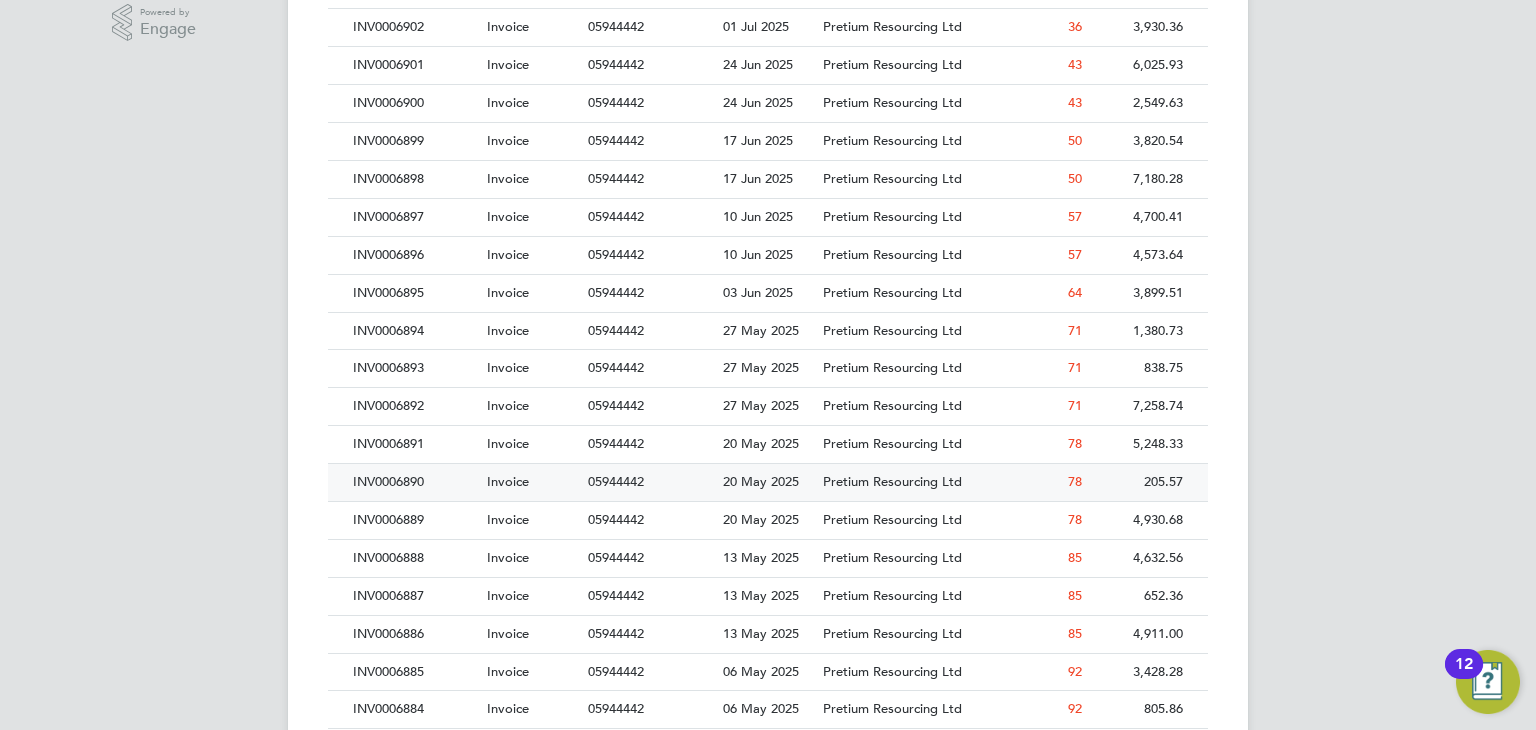 click on "INV0006890" 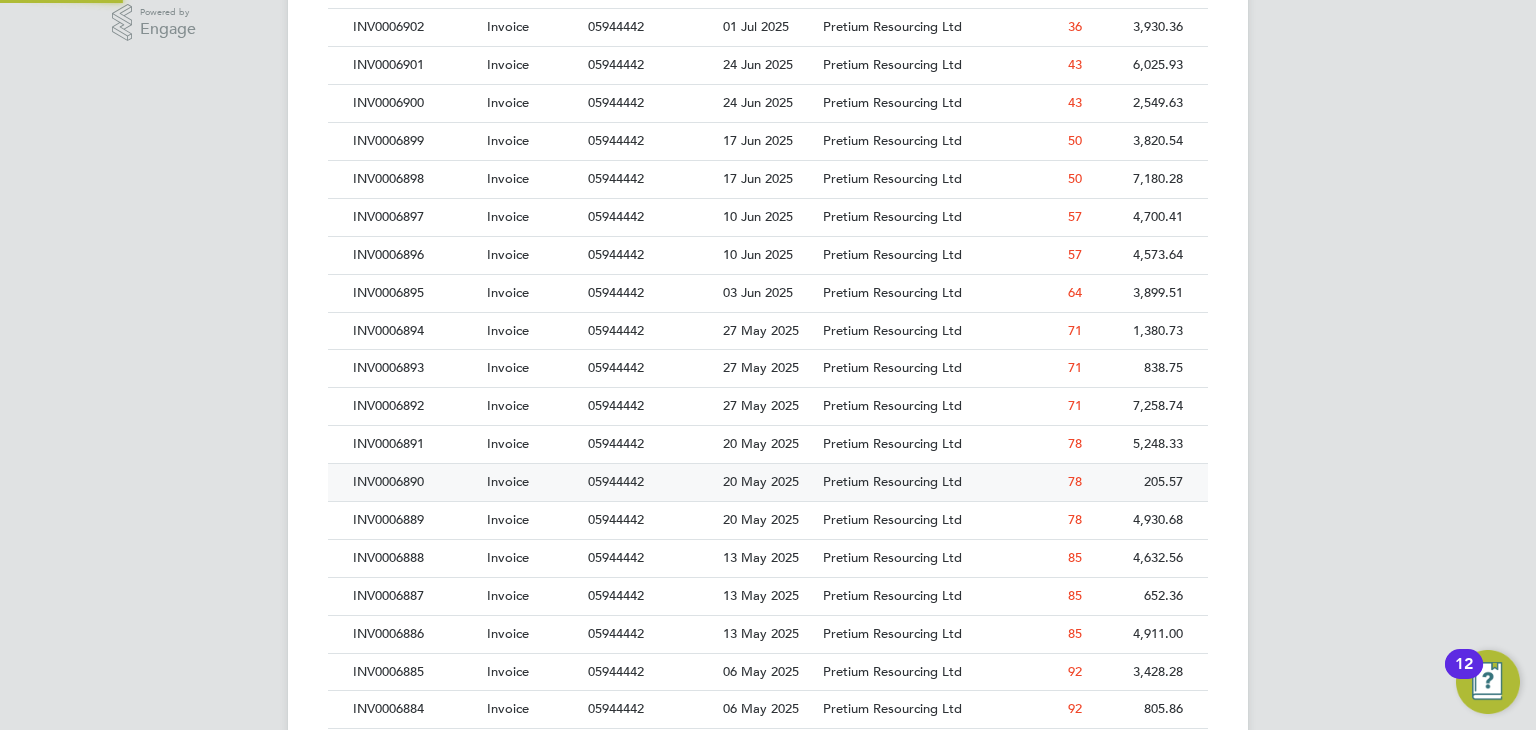 scroll, scrollTop: 0, scrollLeft: 0, axis: both 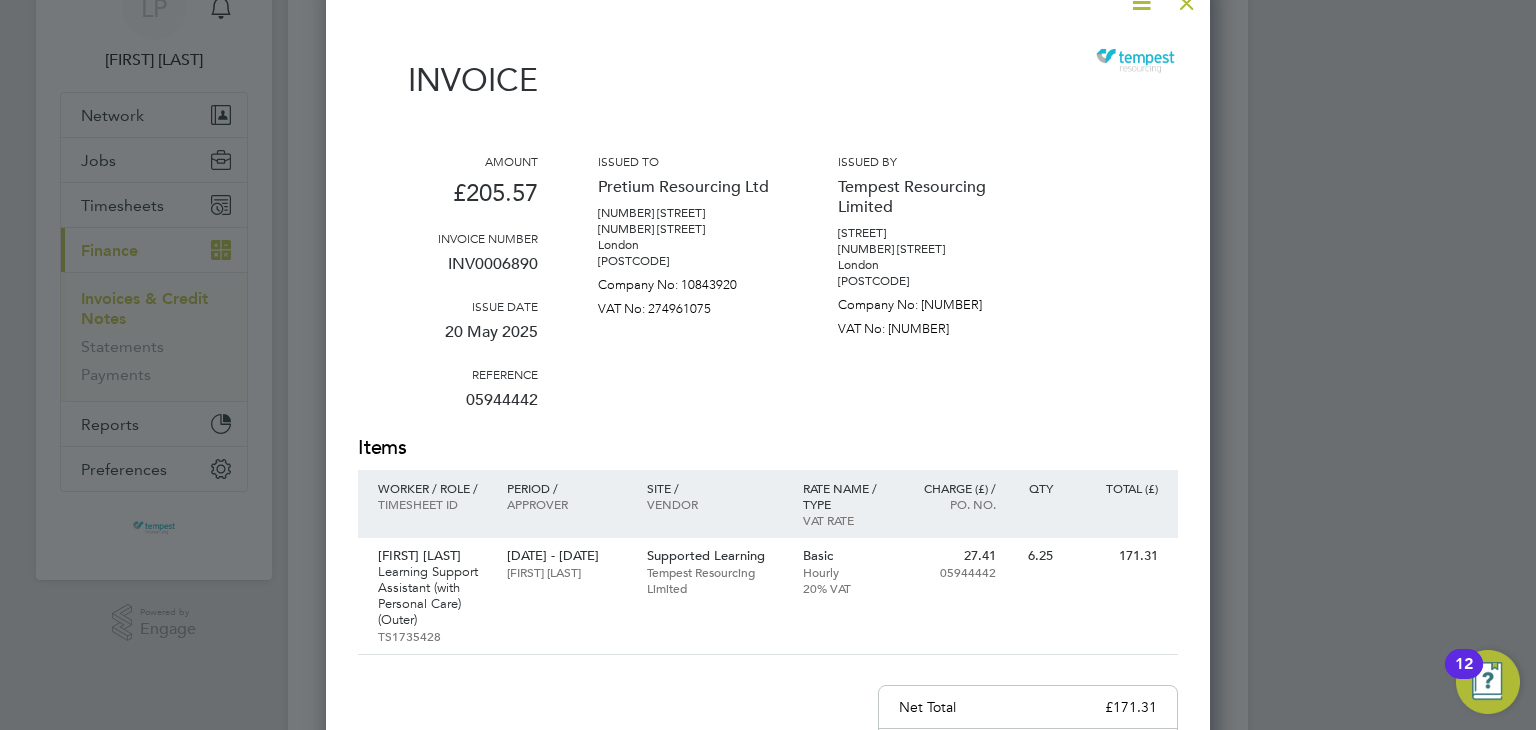 click at bounding box center (1141, 2) 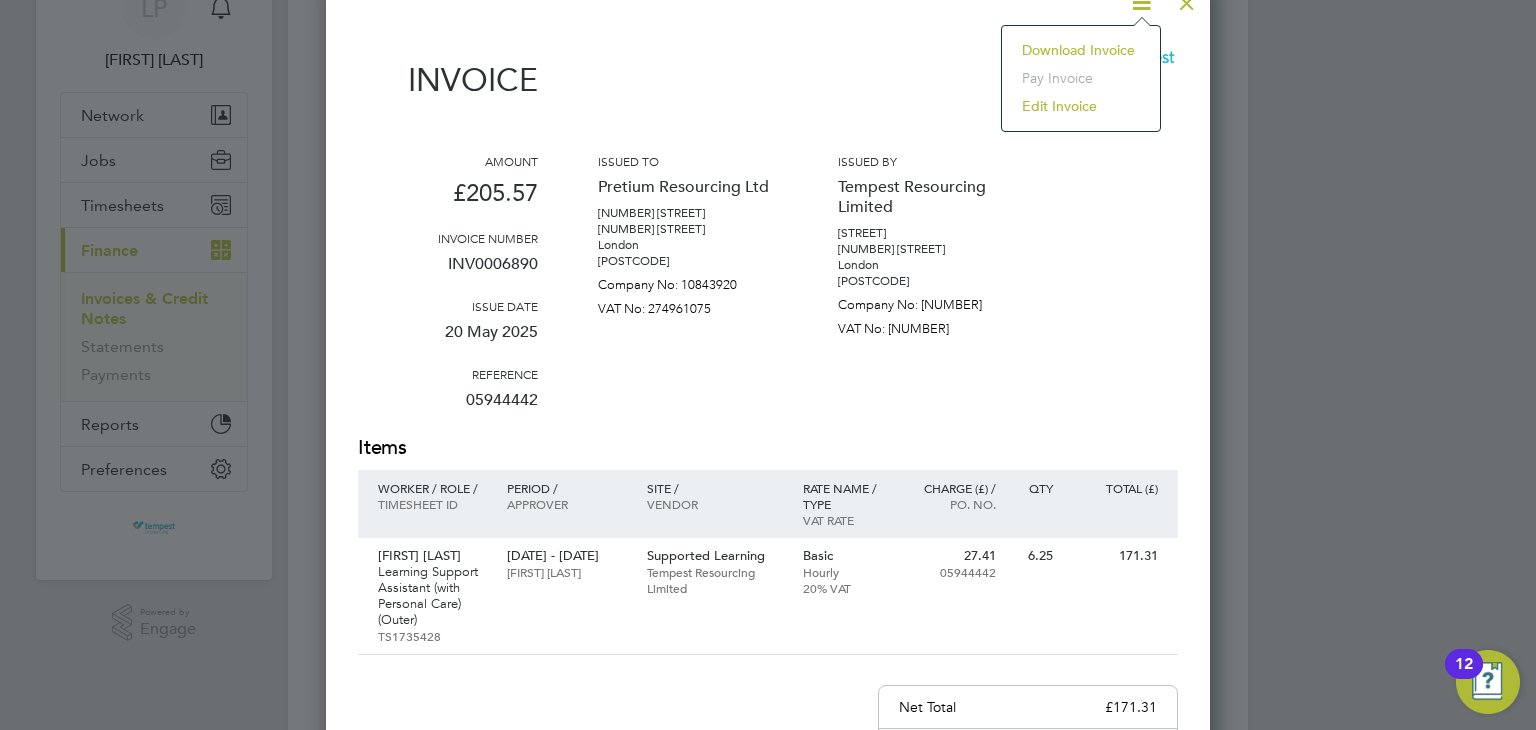 click on "Download Invoice" 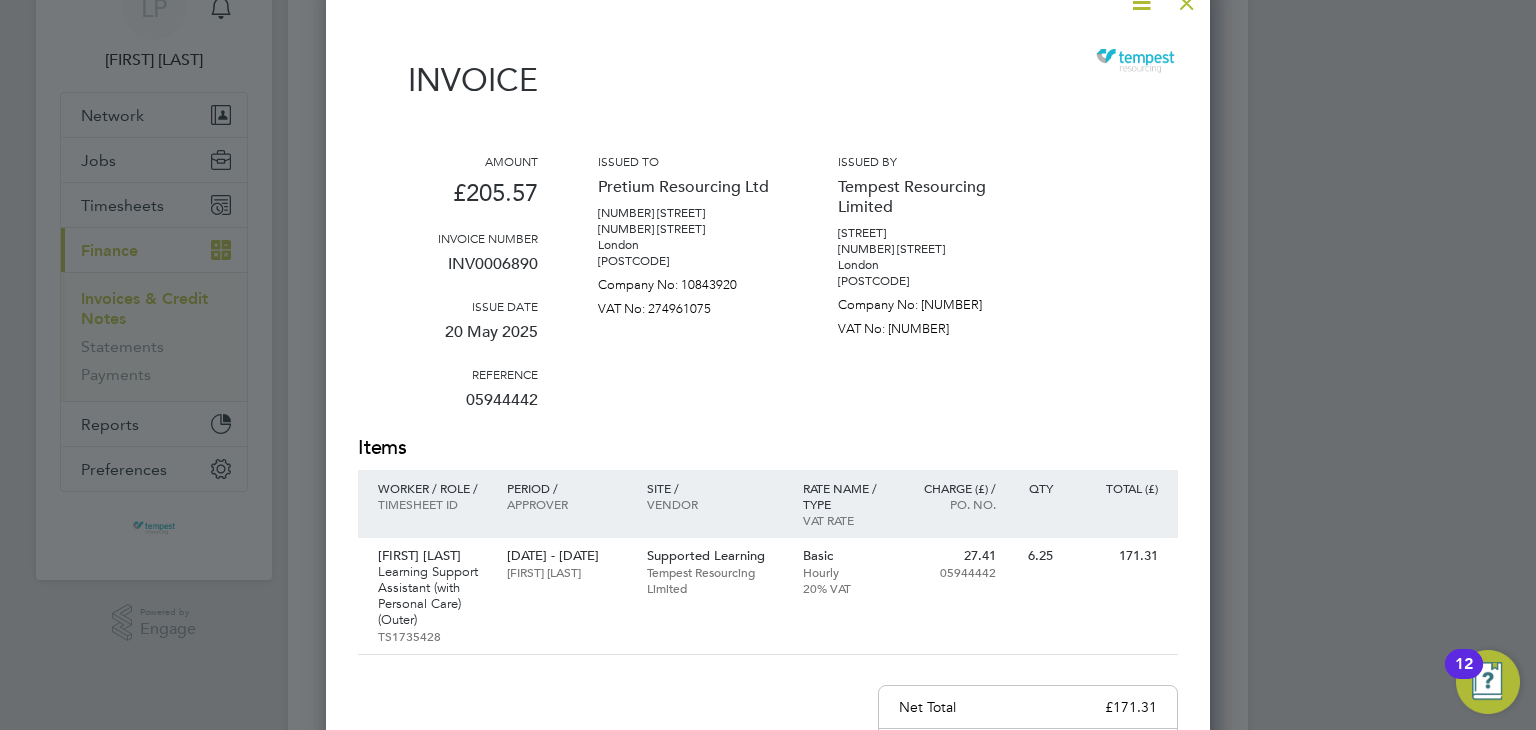 scroll, scrollTop: 0, scrollLeft: 0, axis: both 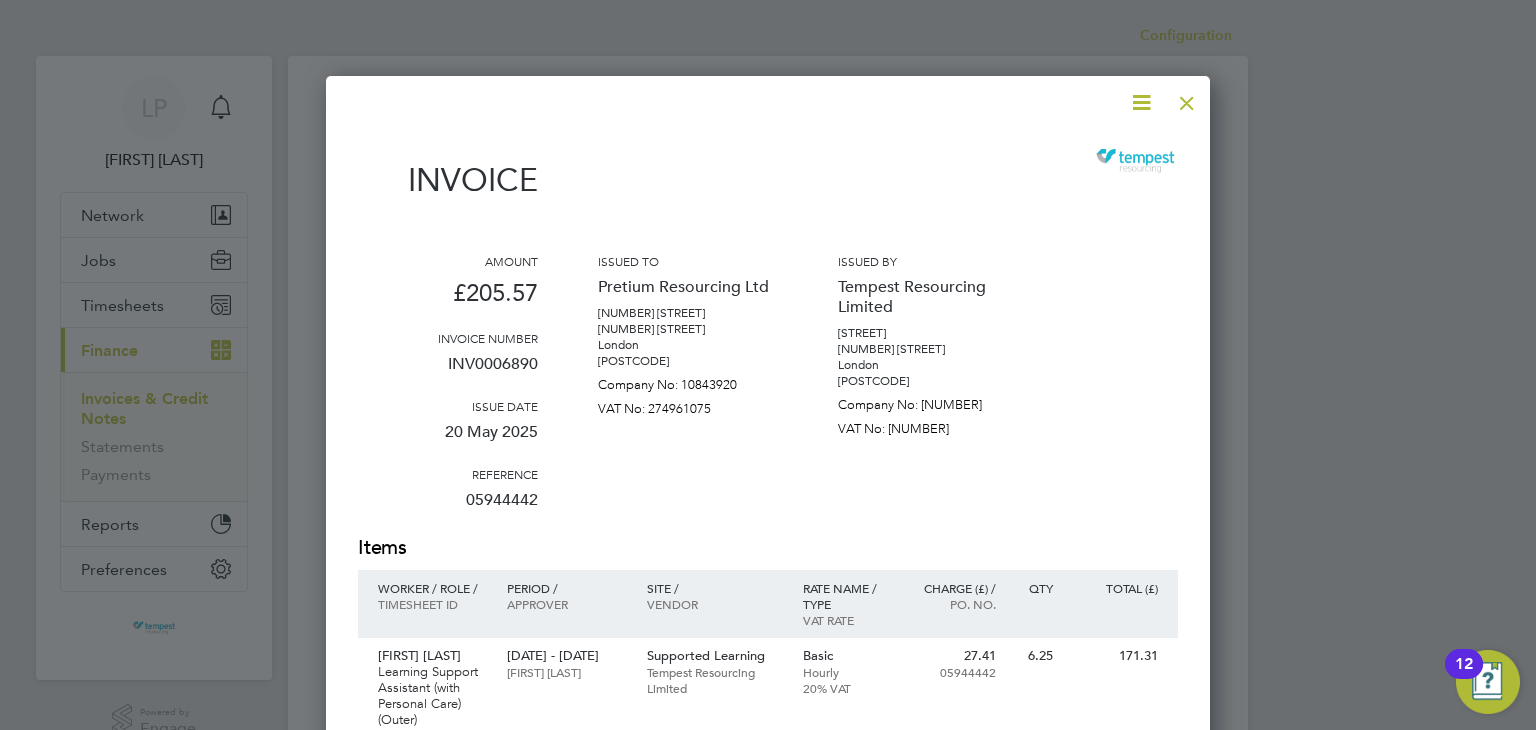 click at bounding box center (1187, 98) 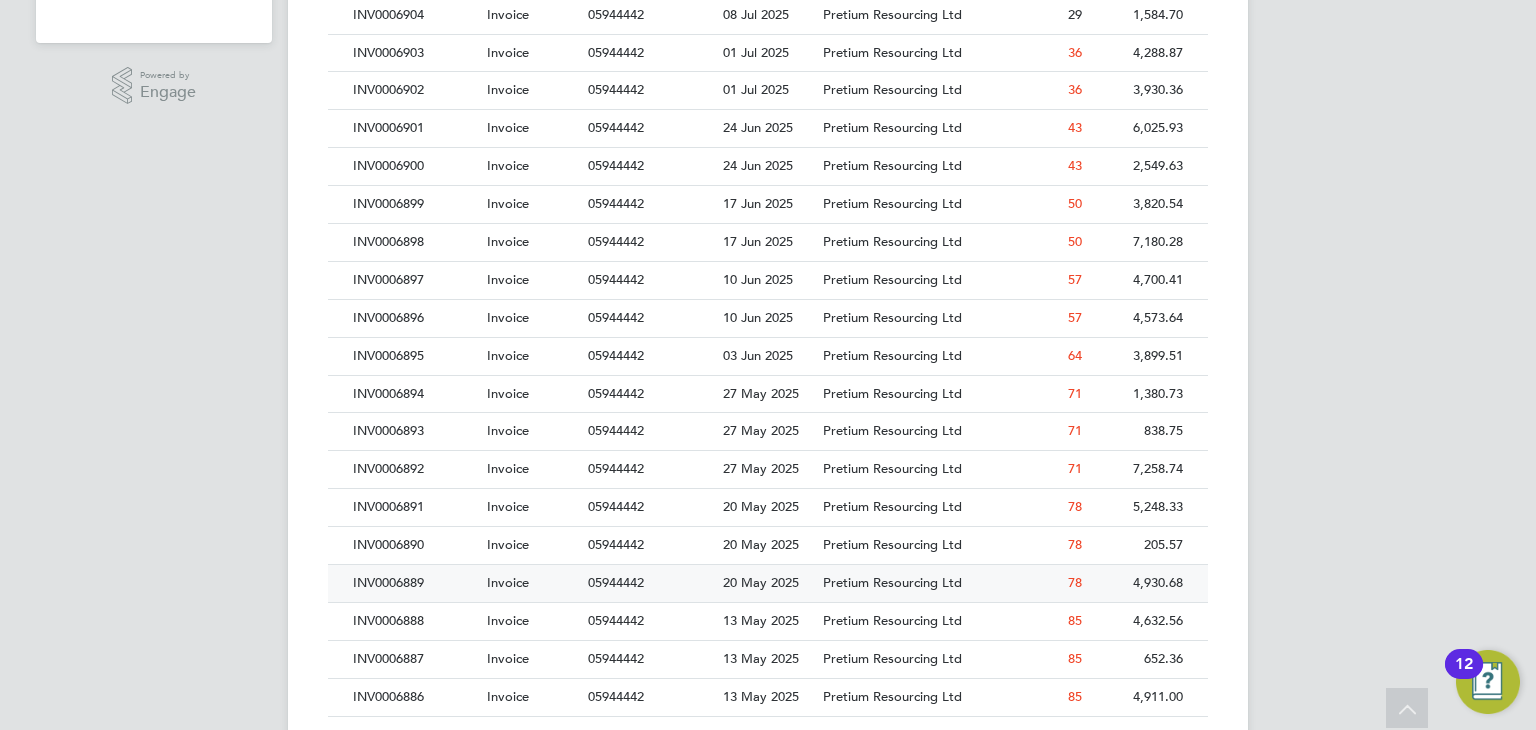 scroll, scrollTop: 700, scrollLeft: 0, axis: vertical 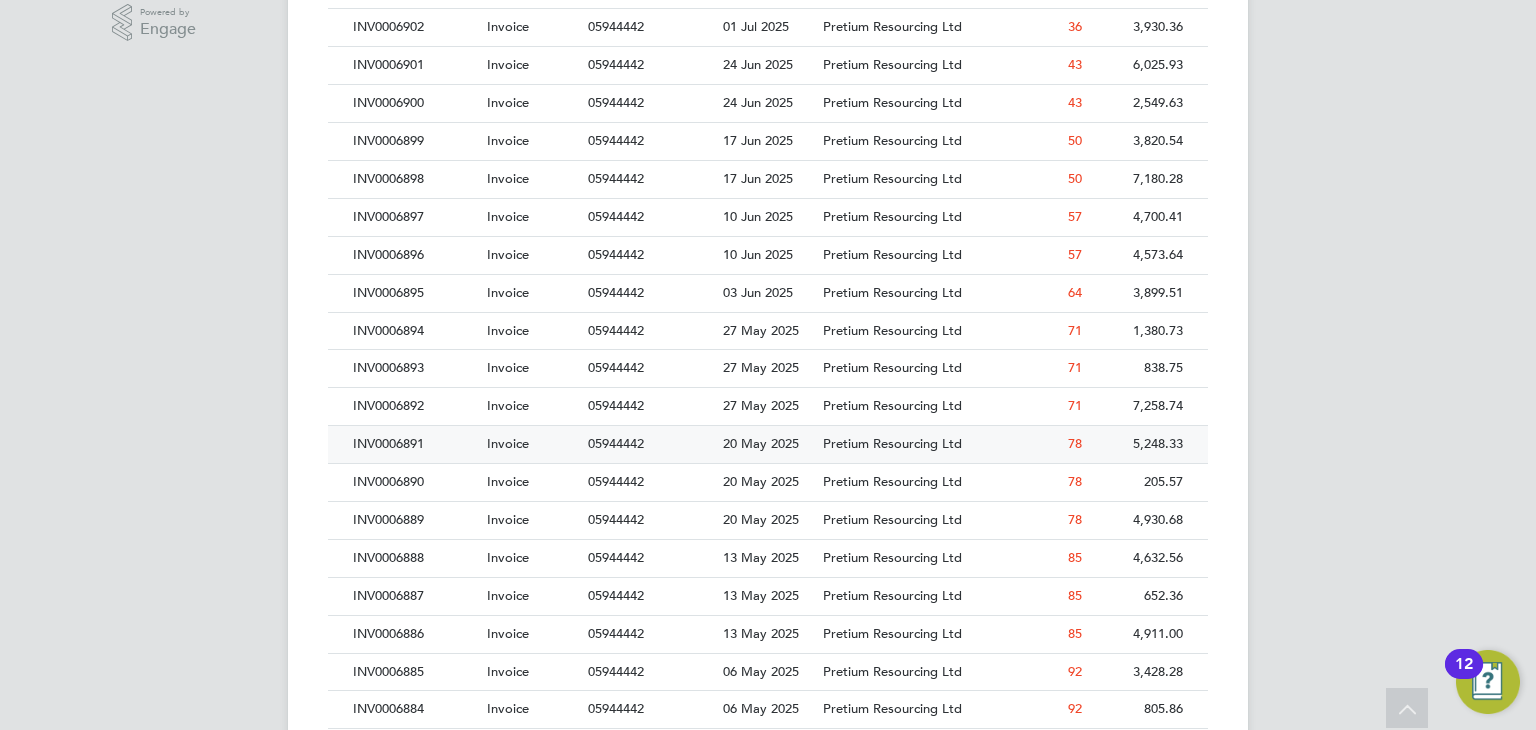click on "INV0006891" 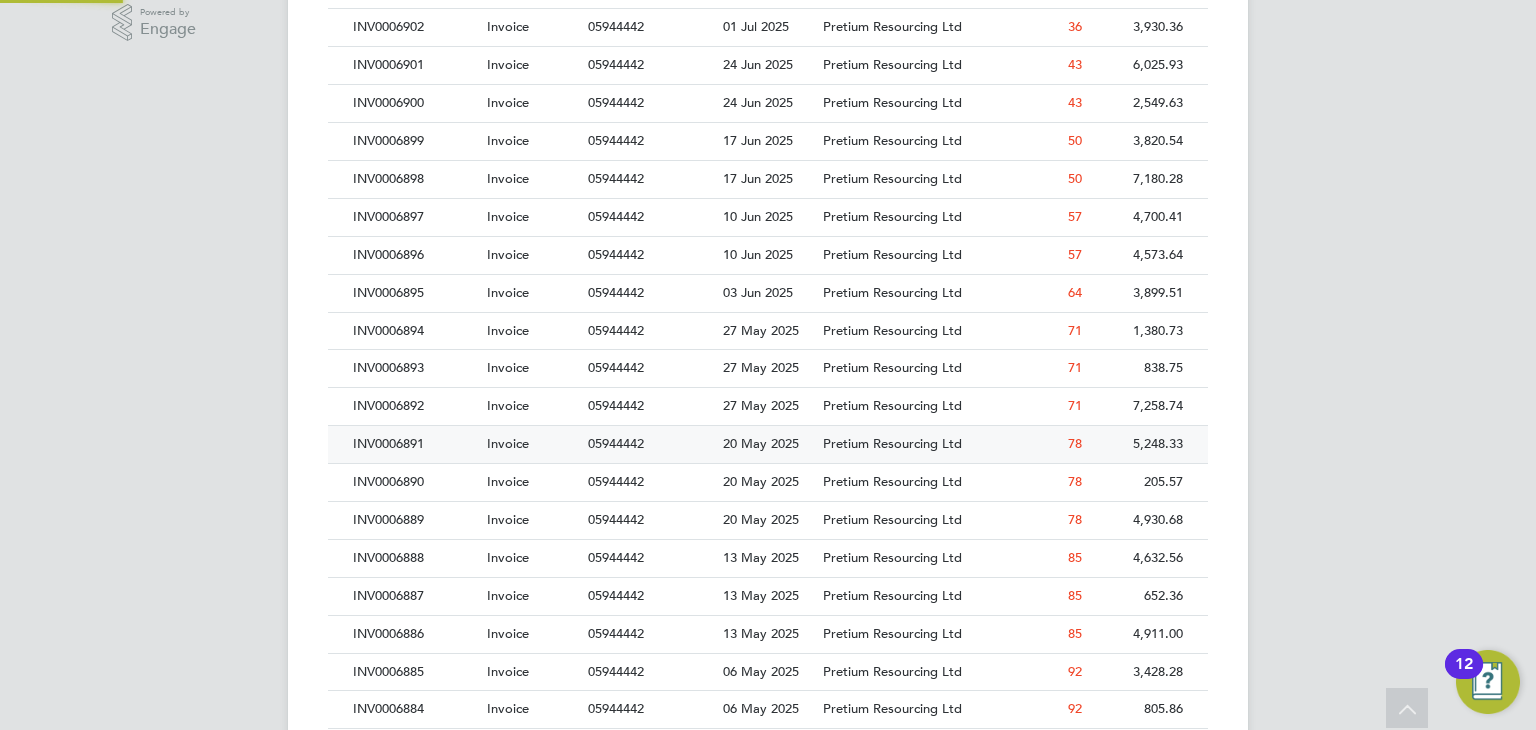 scroll, scrollTop: 0, scrollLeft: 0, axis: both 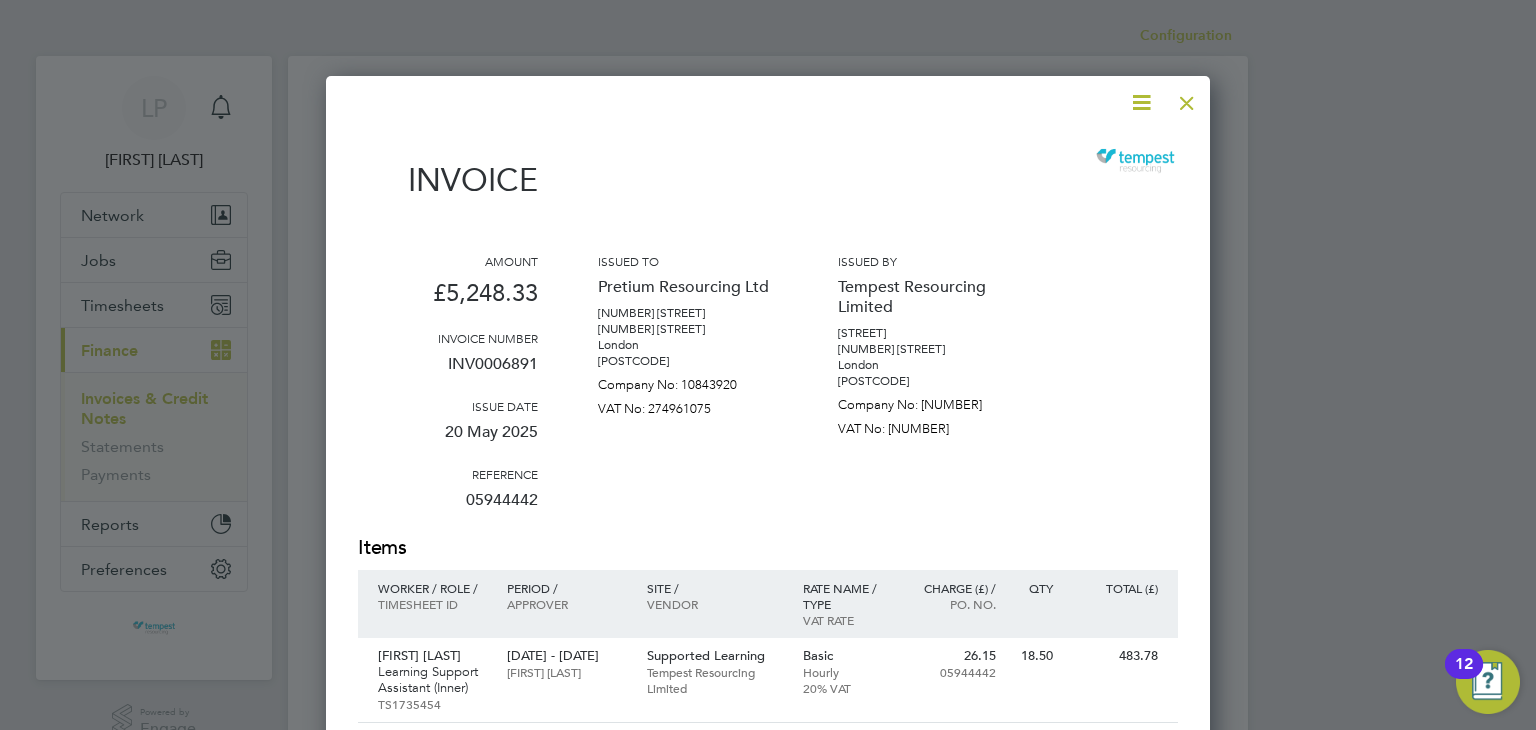 click at bounding box center [1141, 102] 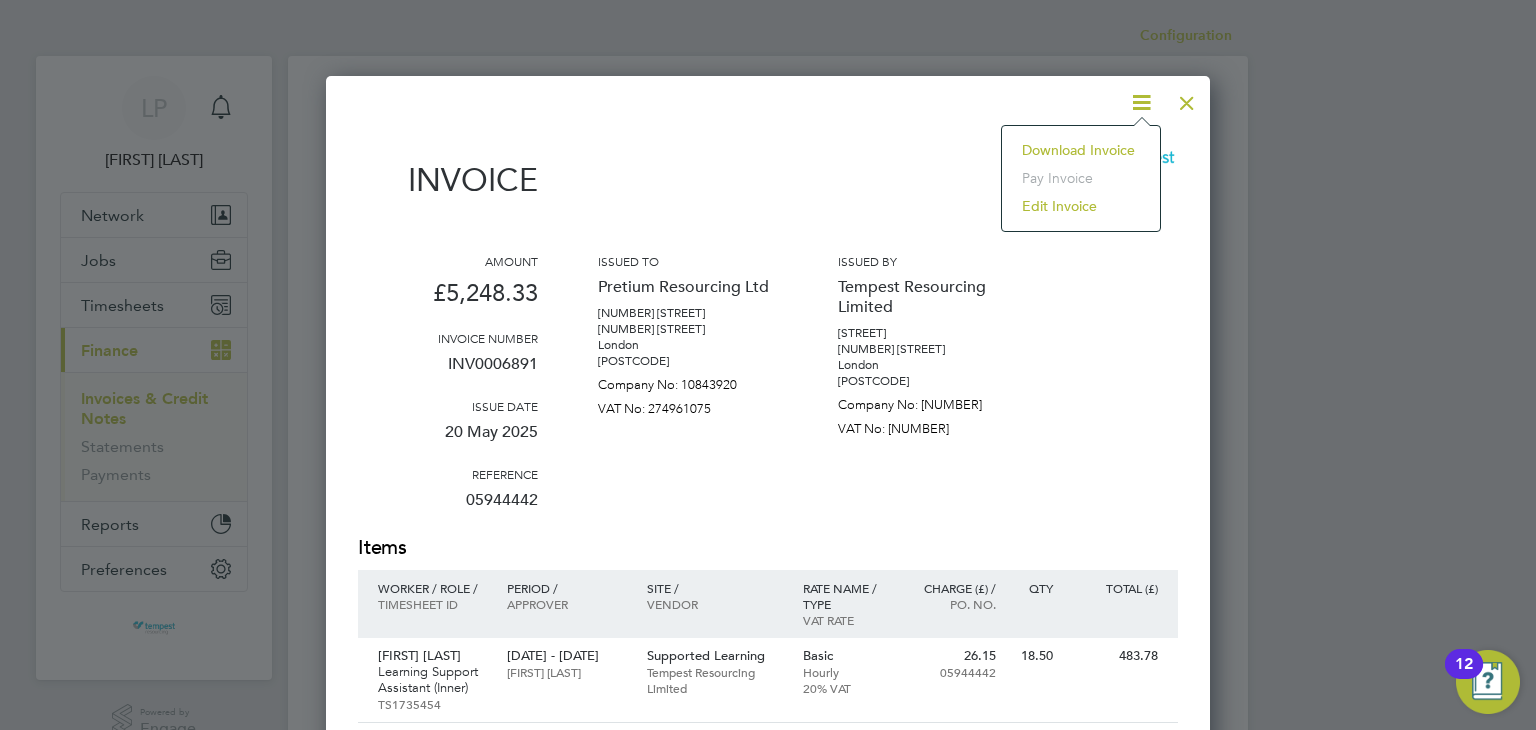click on "Download Invoice" 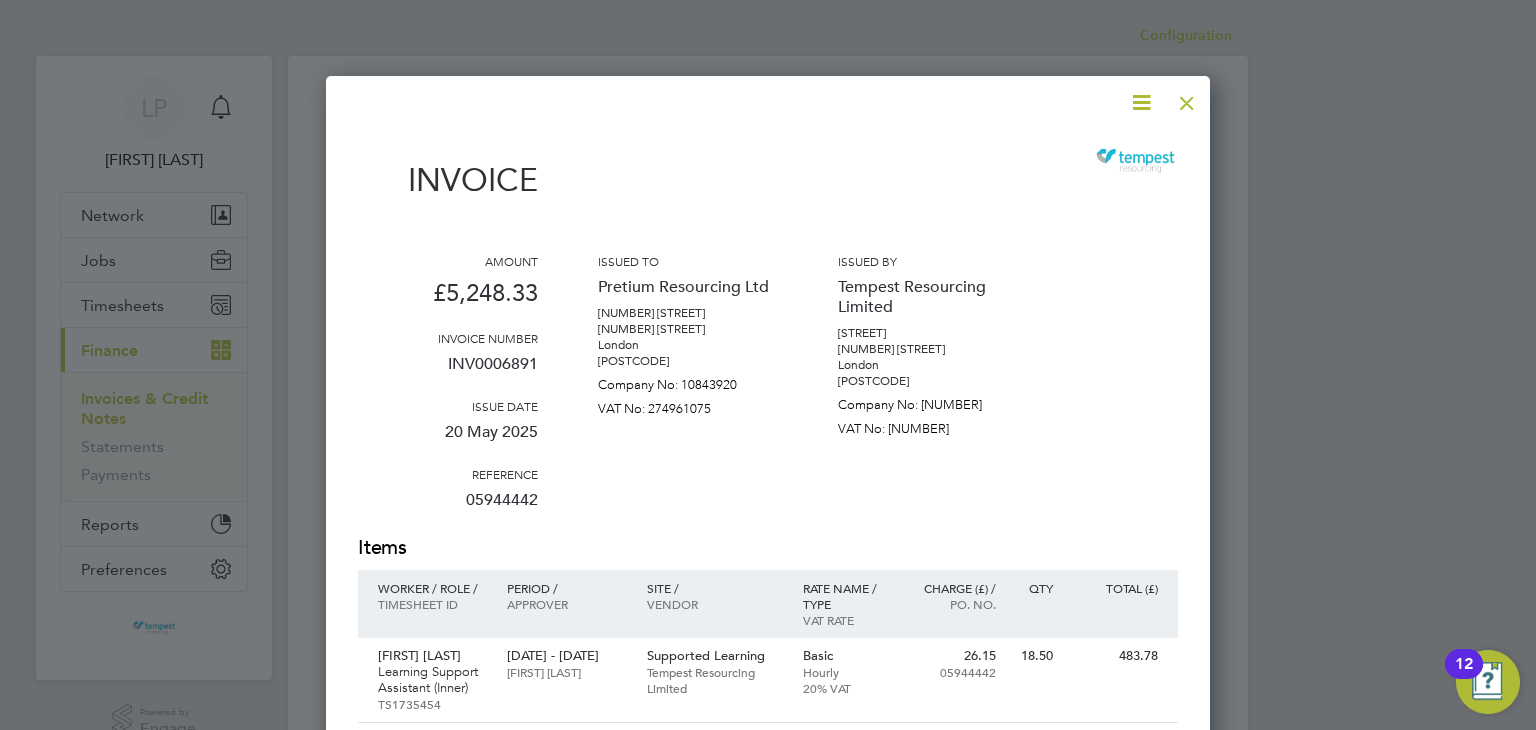 click on "Issued by" at bounding box center [928, 261] 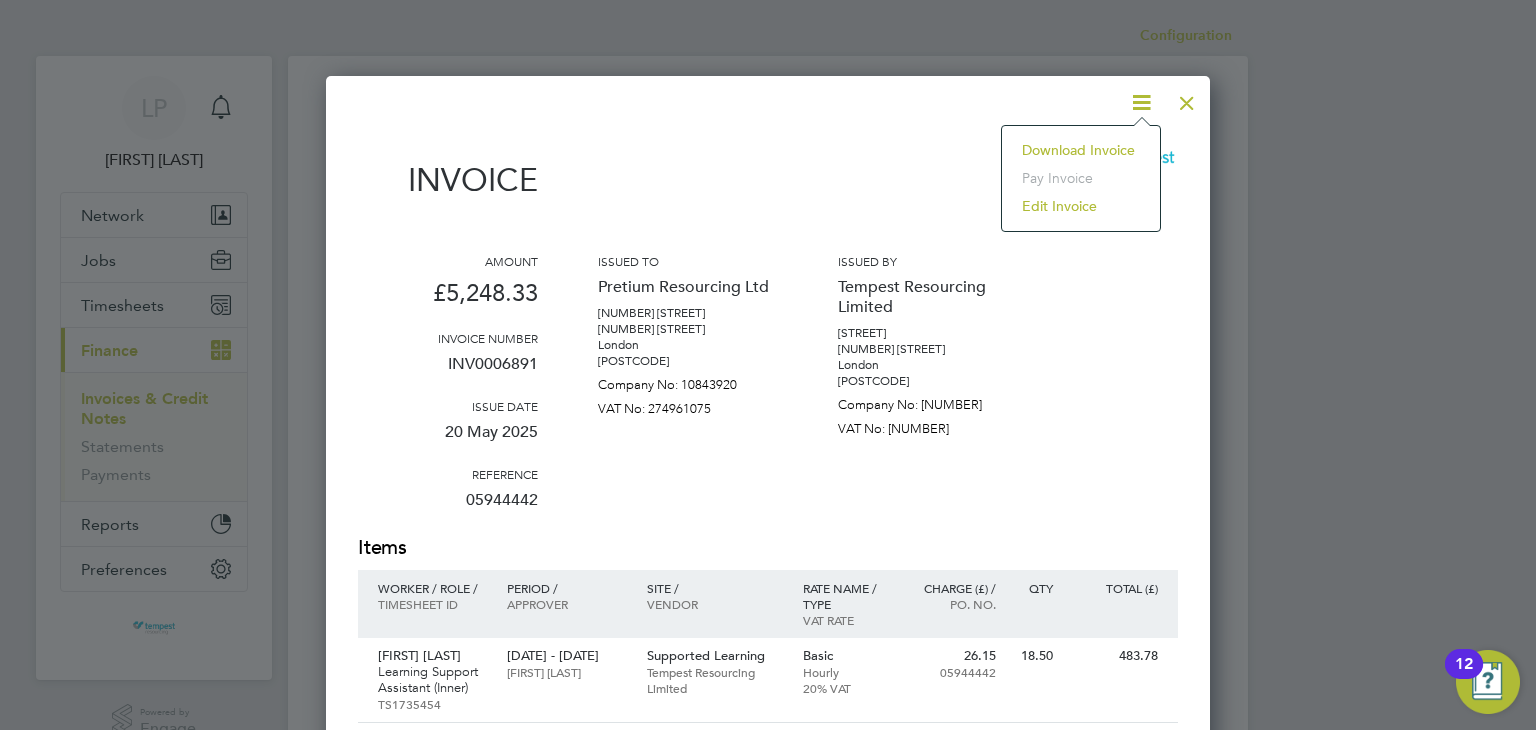 click on "Download Invoice" 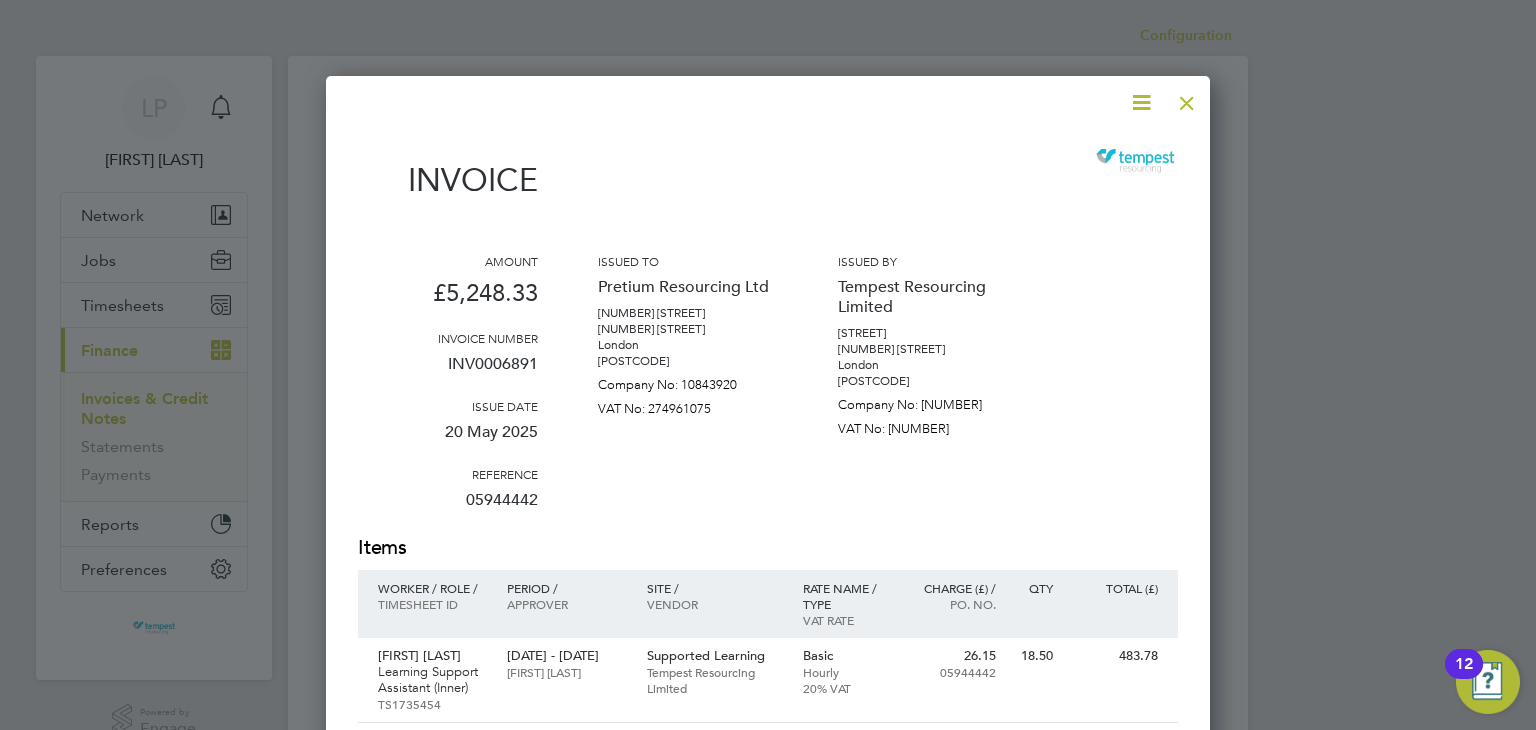 click at bounding box center [1187, 98] 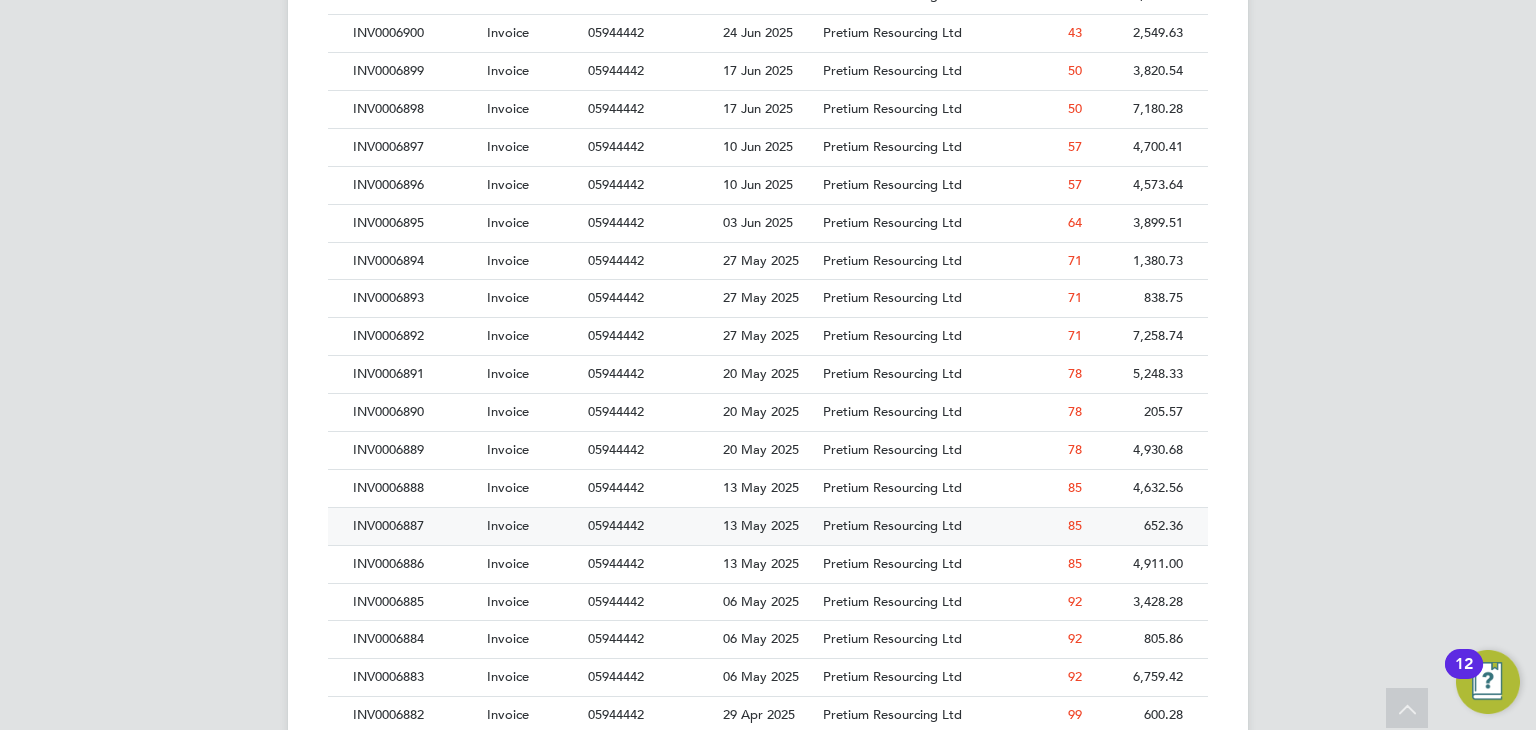 scroll, scrollTop: 900, scrollLeft: 0, axis: vertical 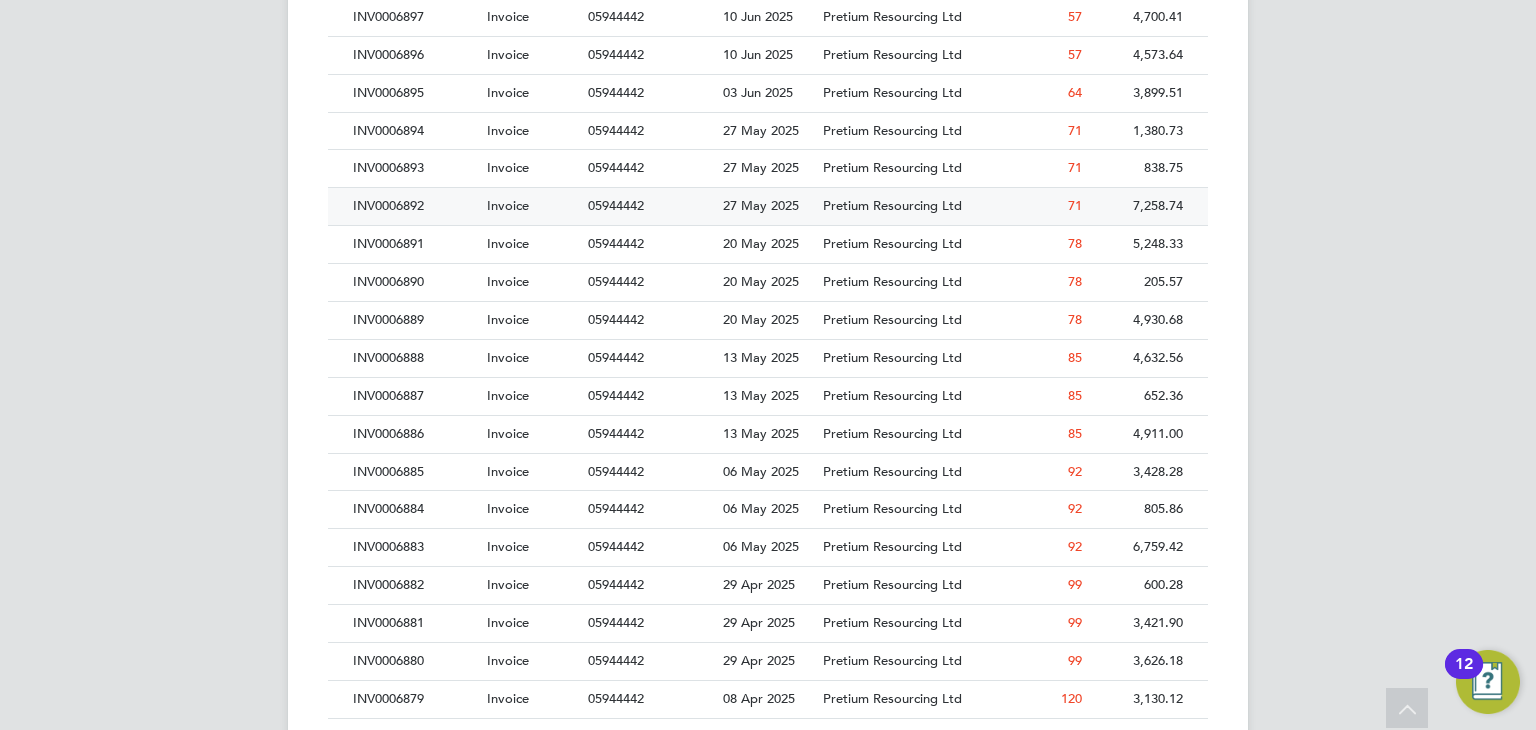 click on "INV0006892" 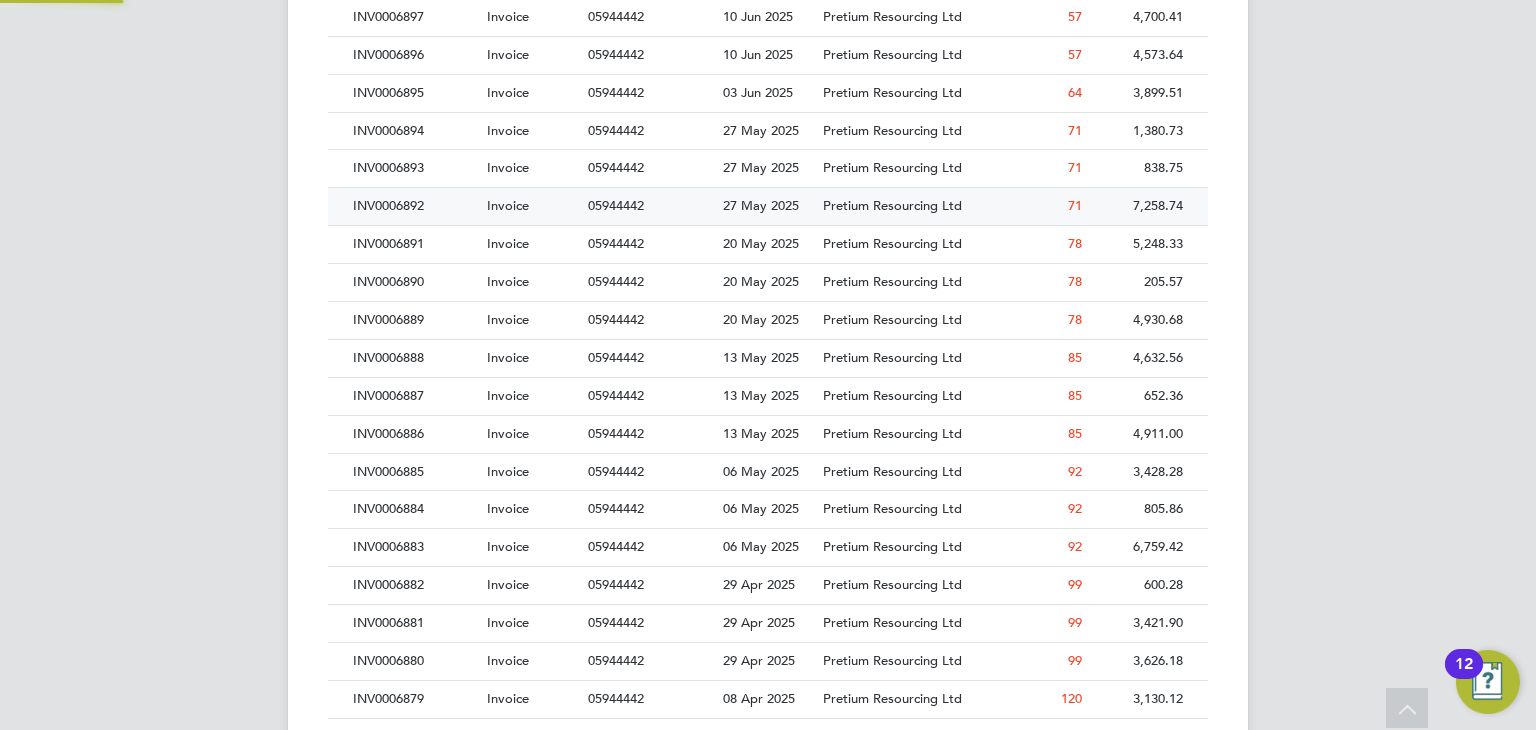 scroll, scrollTop: 0, scrollLeft: 0, axis: both 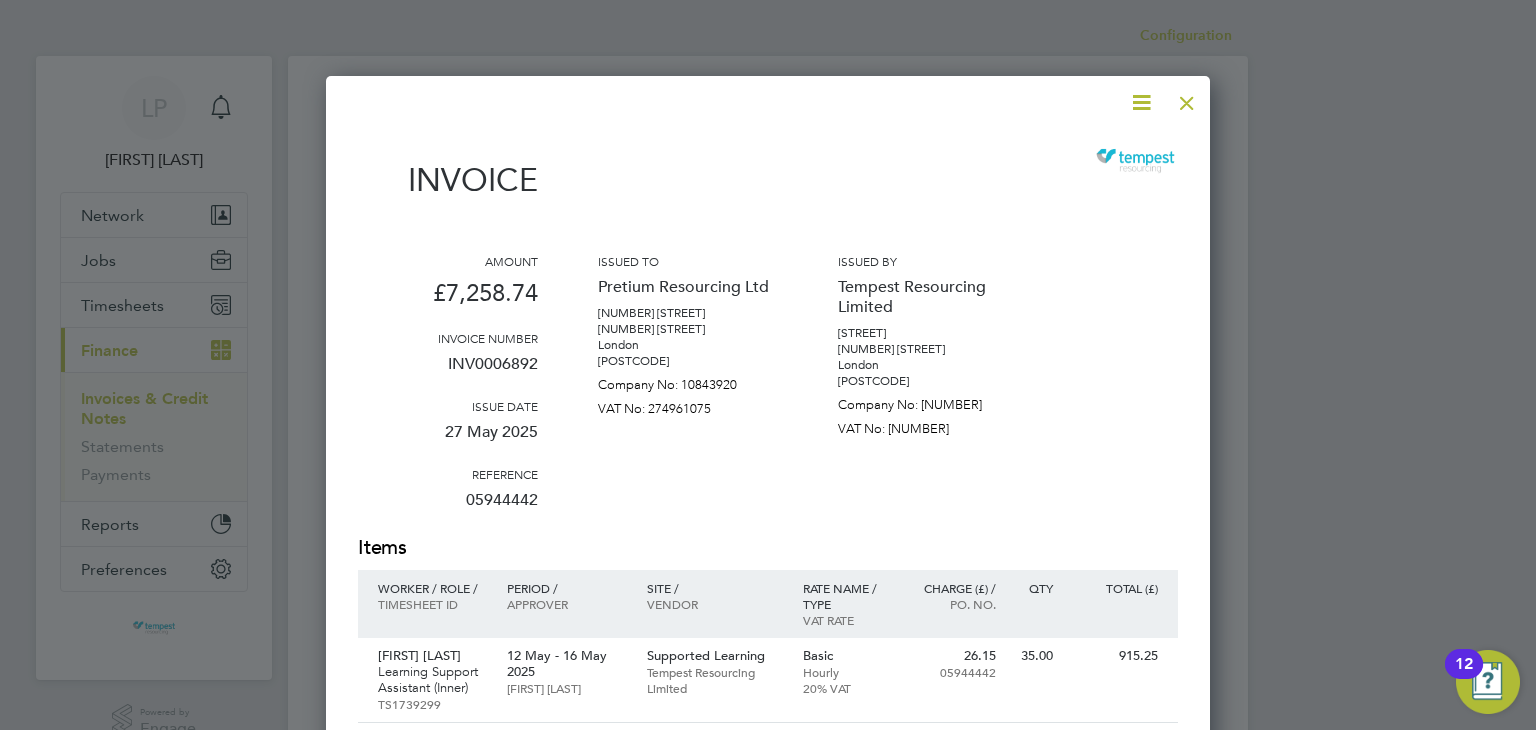 click at bounding box center (1141, 102) 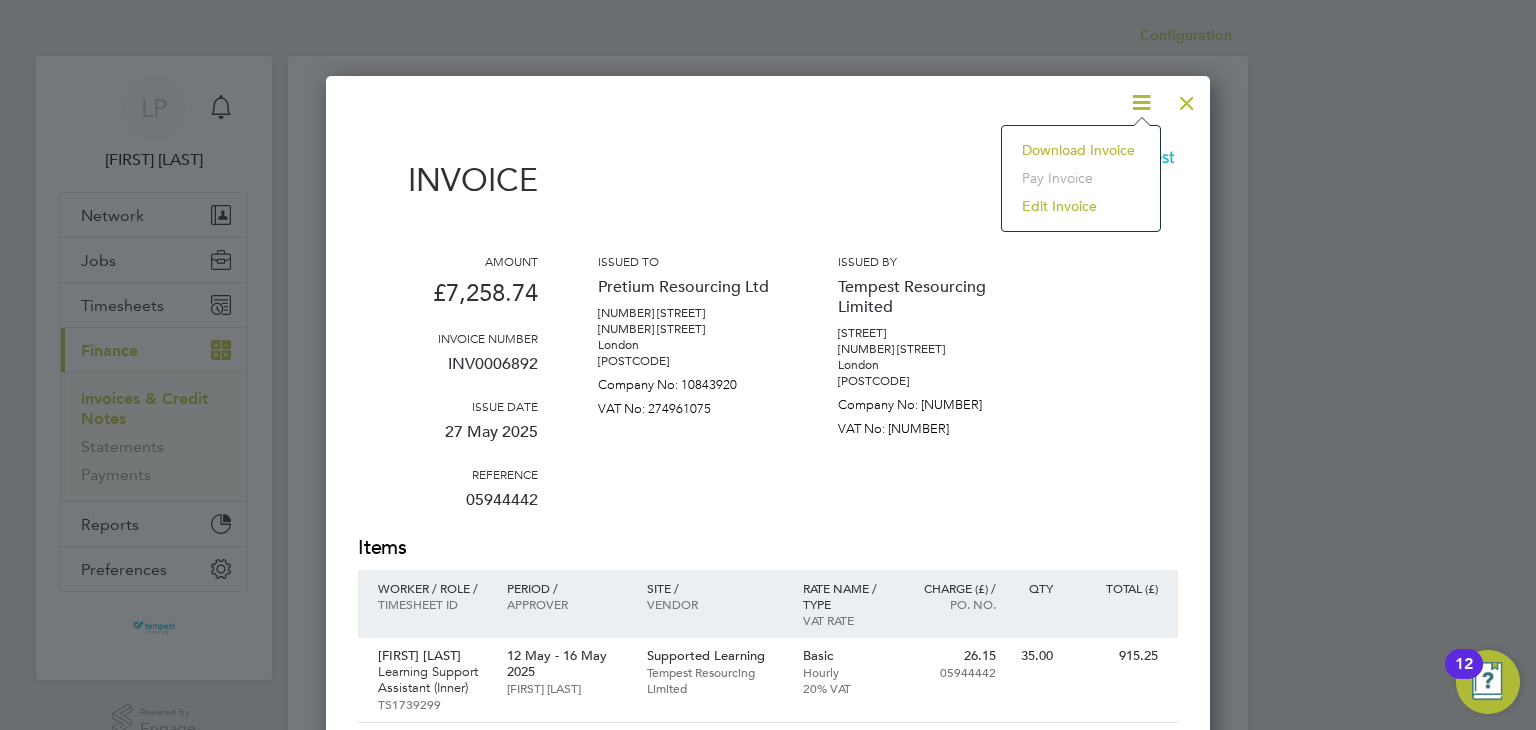 click on "Download Invoice" 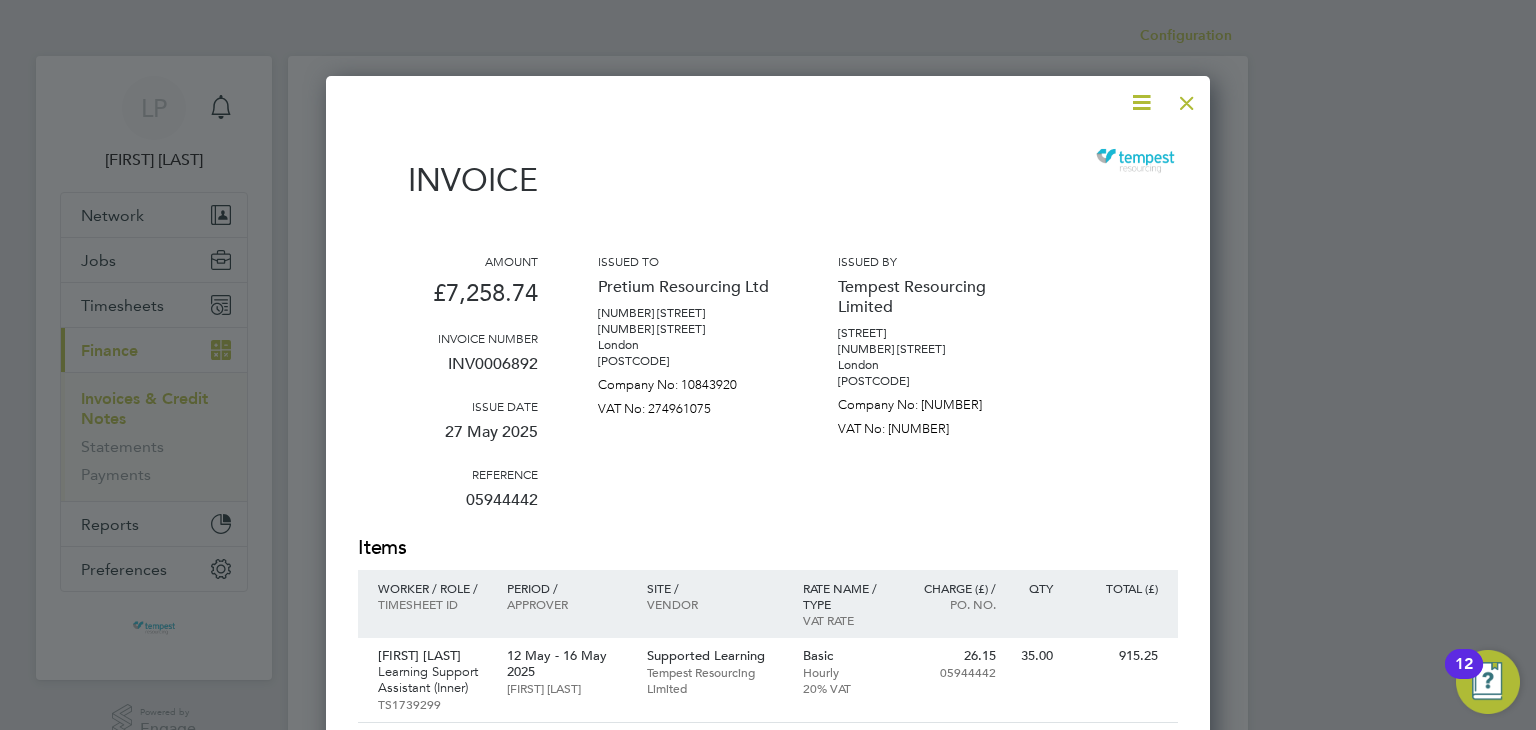 click at bounding box center [1187, 98] 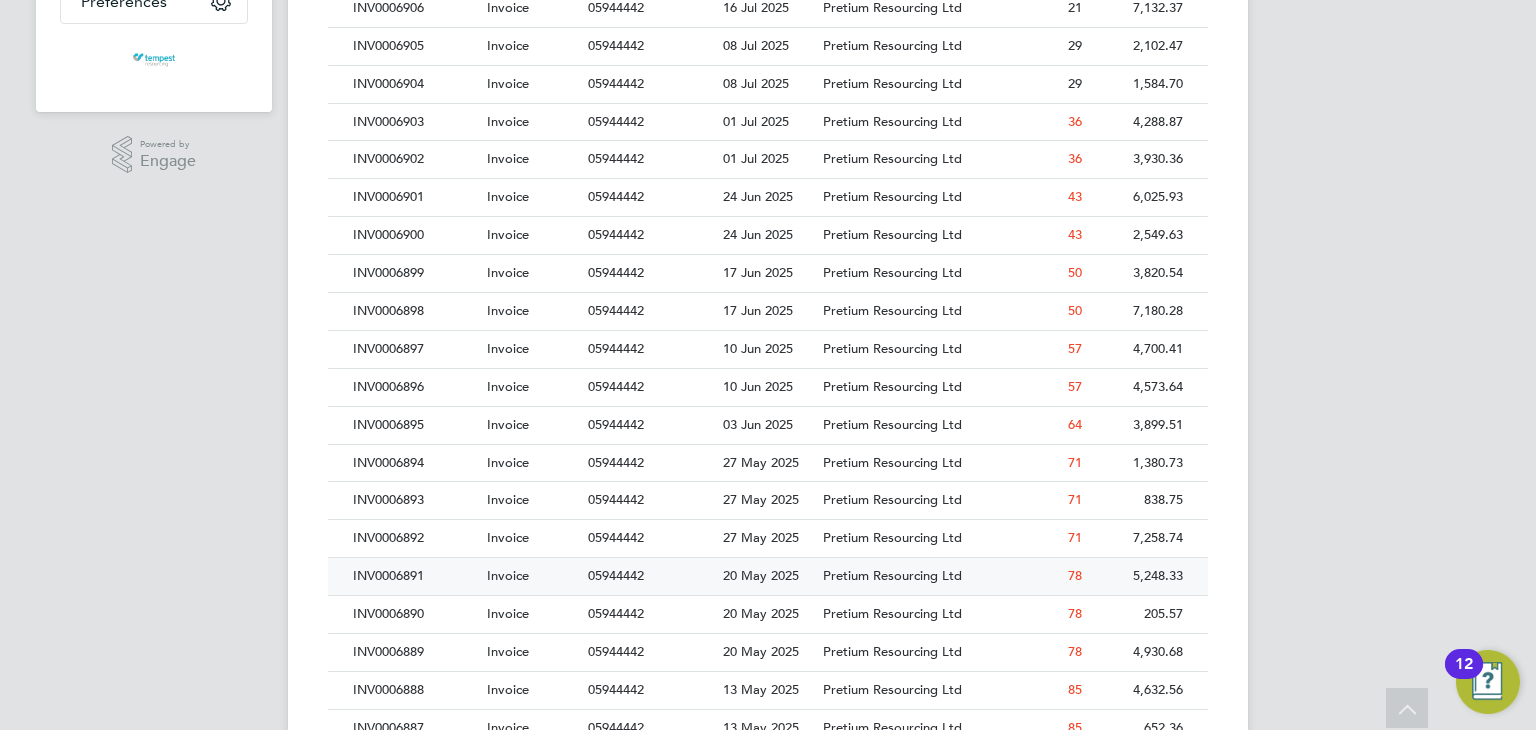 scroll, scrollTop: 600, scrollLeft: 0, axis: vertical 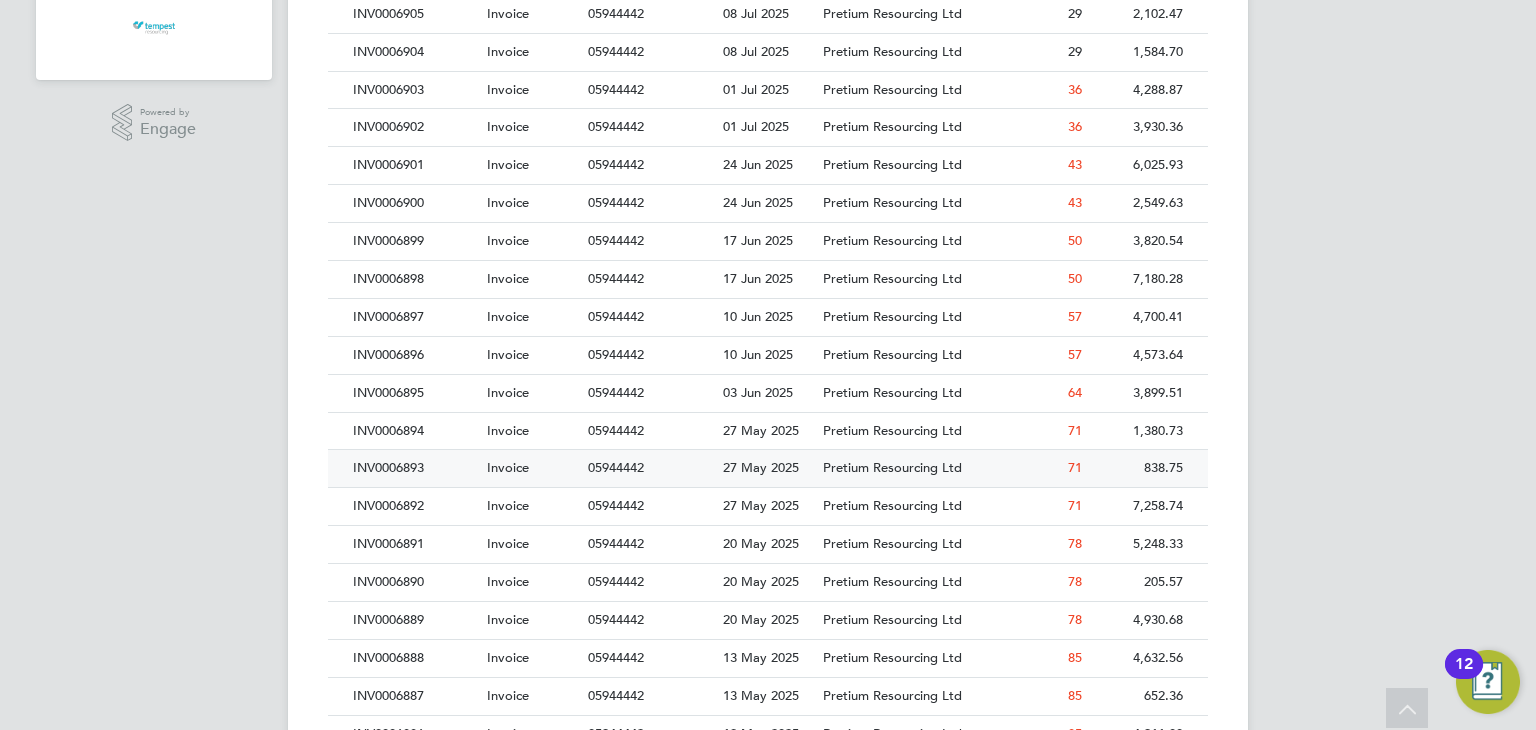 click on "INV0006893" 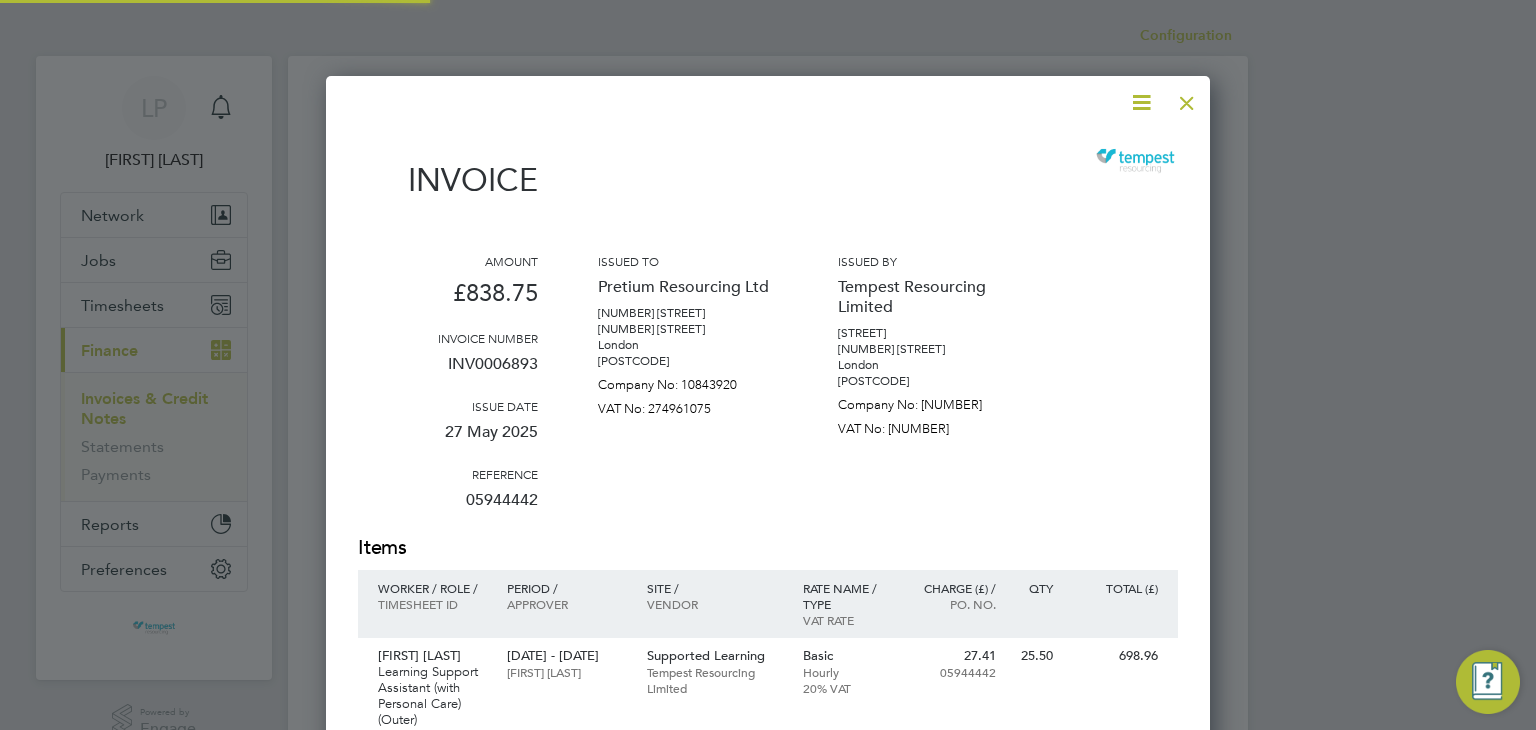 scroll, scrollTop: 9, scrollLeft: 10, axis: both 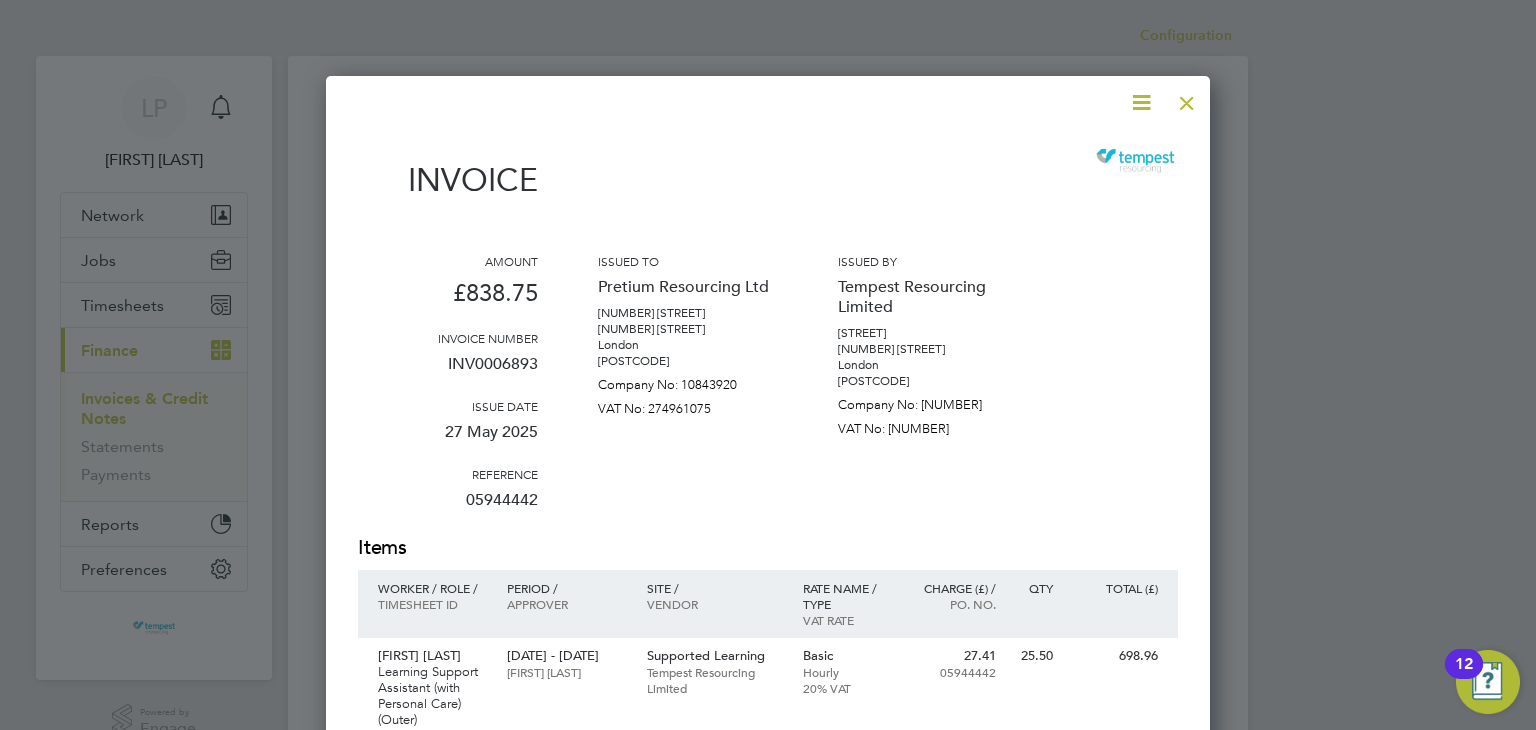 click at bounding box center (1141, 102) 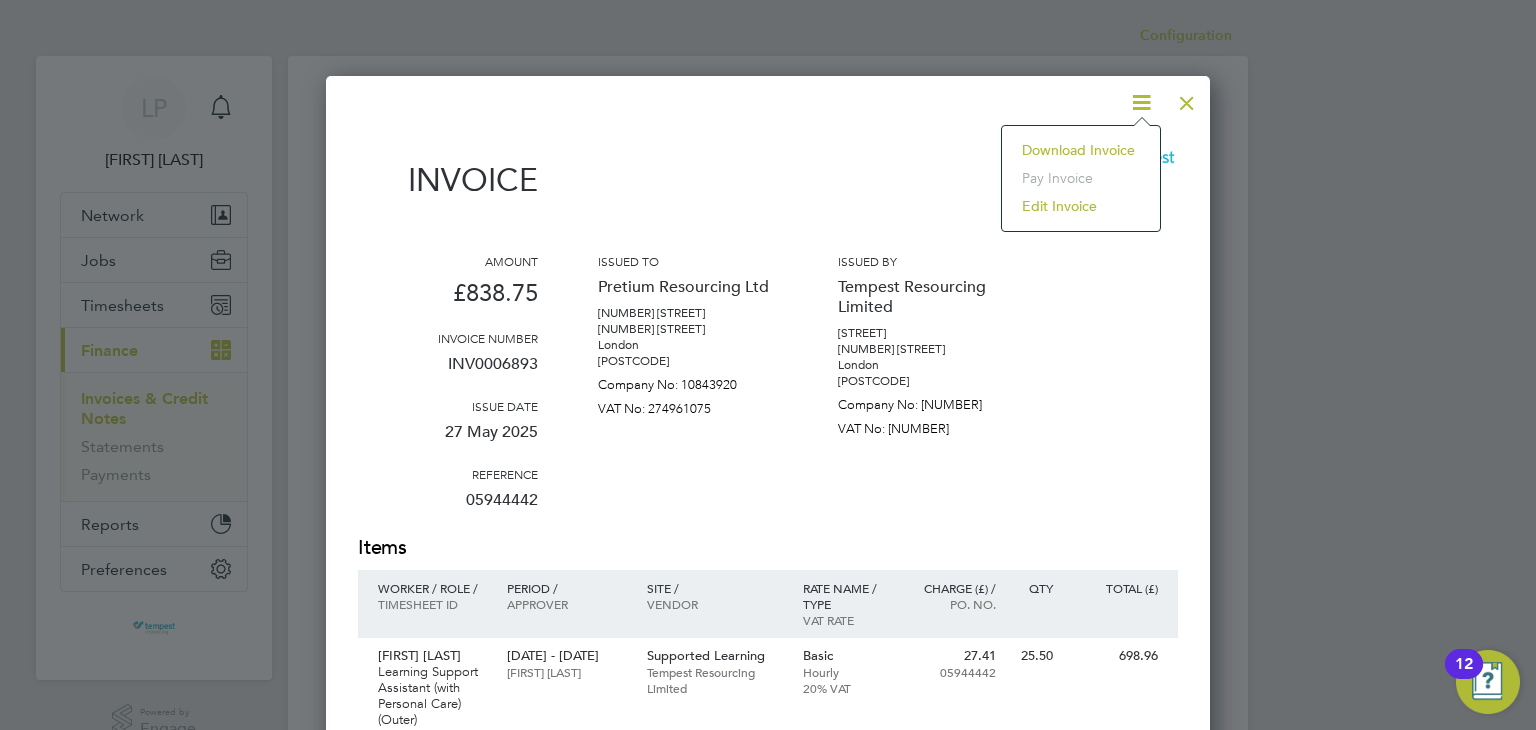click on "Download Invoice" 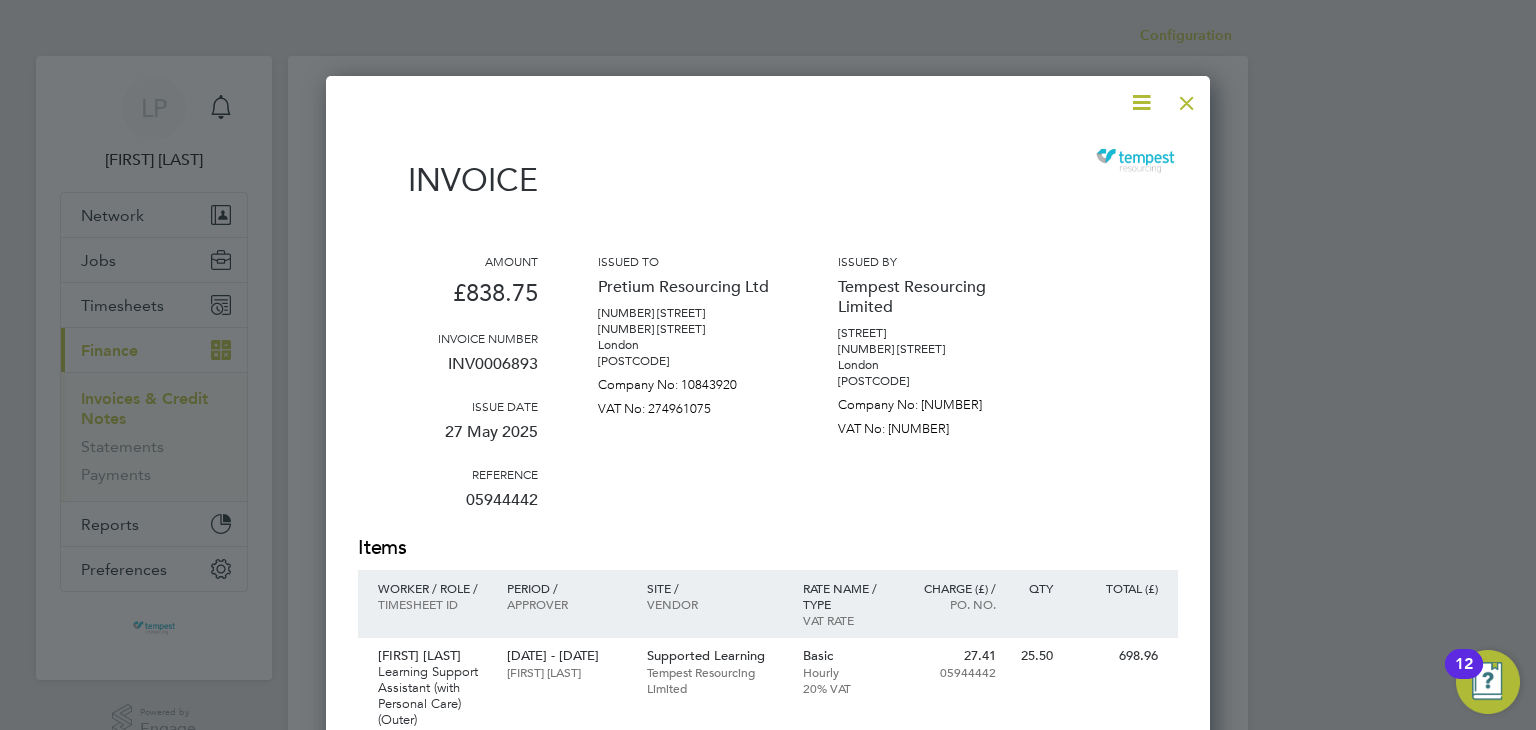 click at bounding box center [1187, 98] 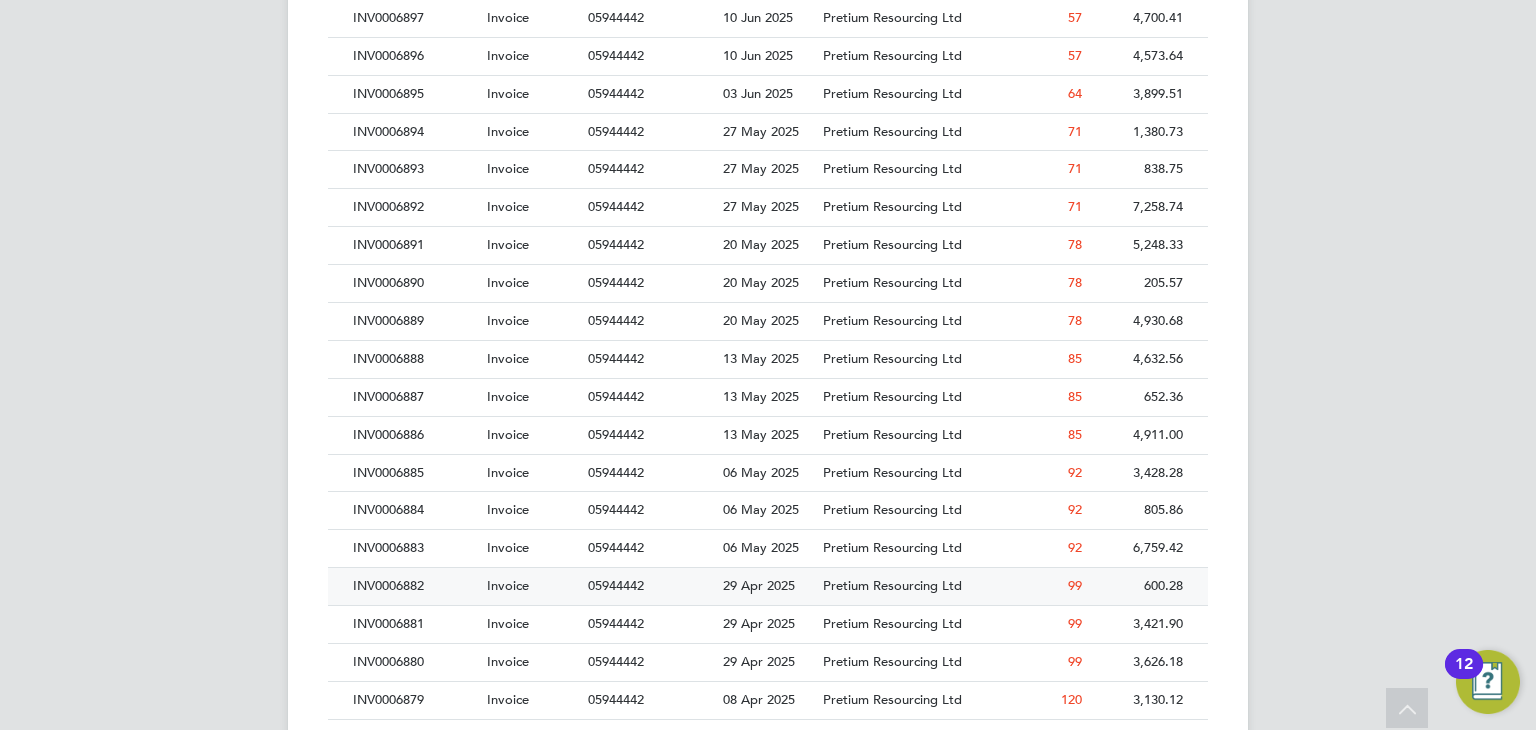 scroll, scrollTop: 900, scrollLeft: 0, axis: vertical 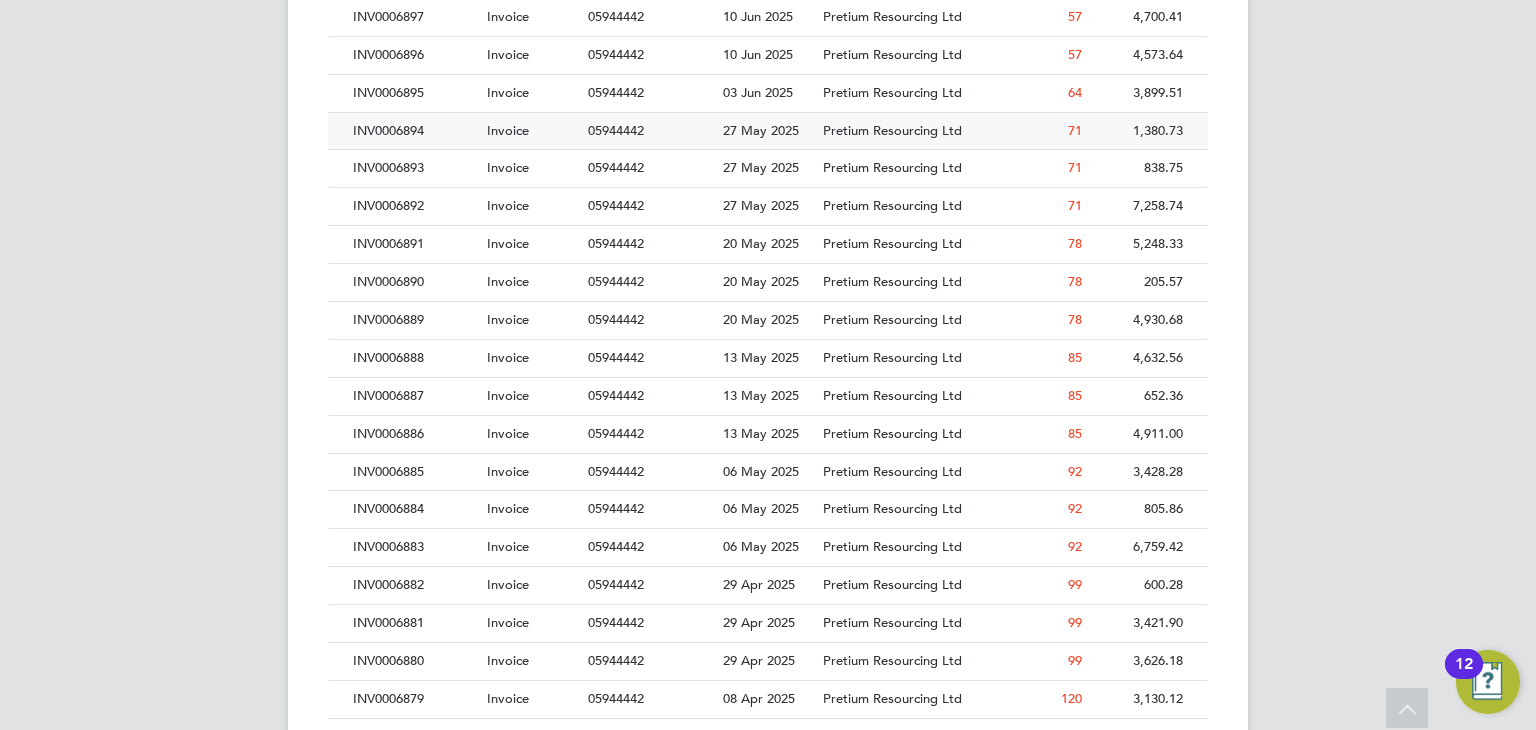 click on "Invoice" 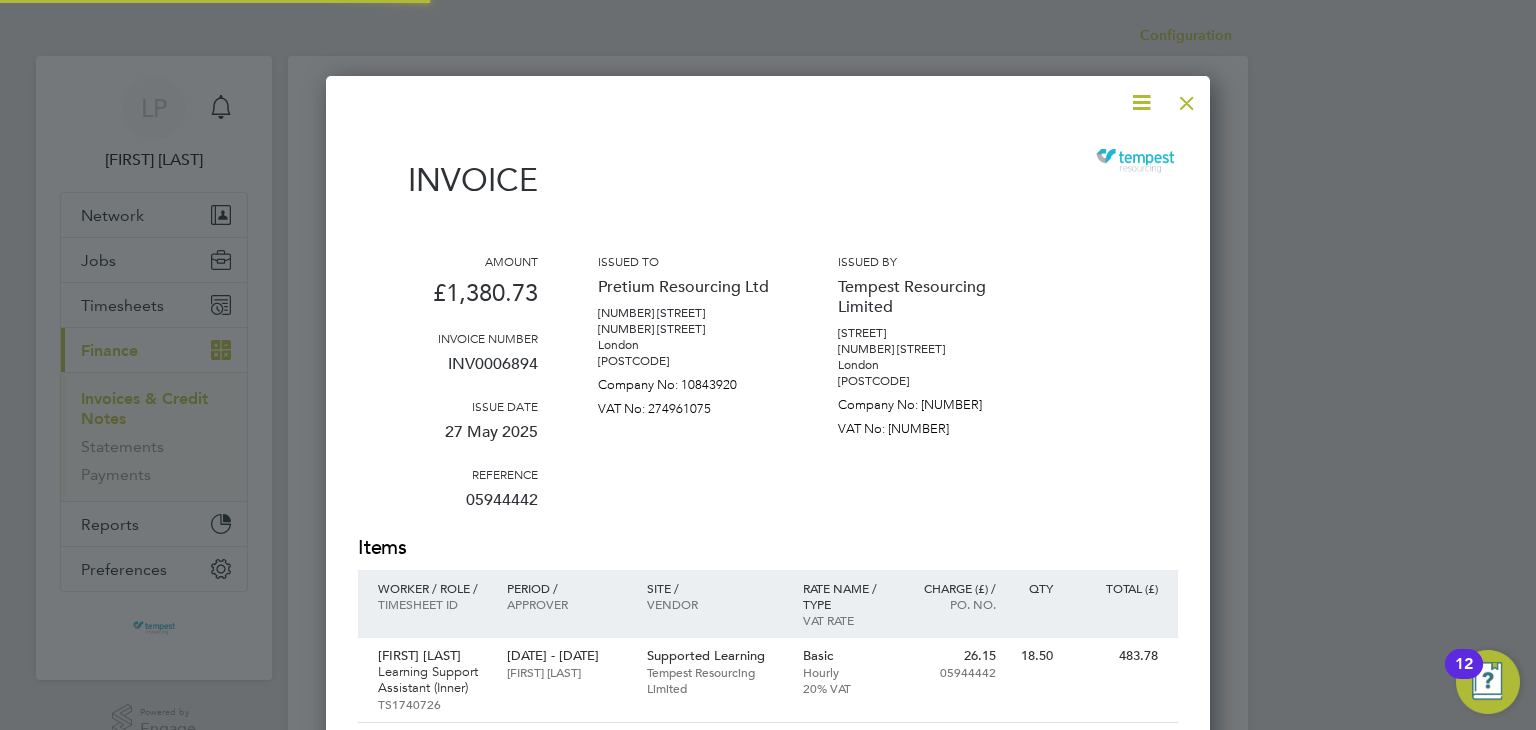 scroll, scrollTop: 10, scrollLeft: 10, axis: both 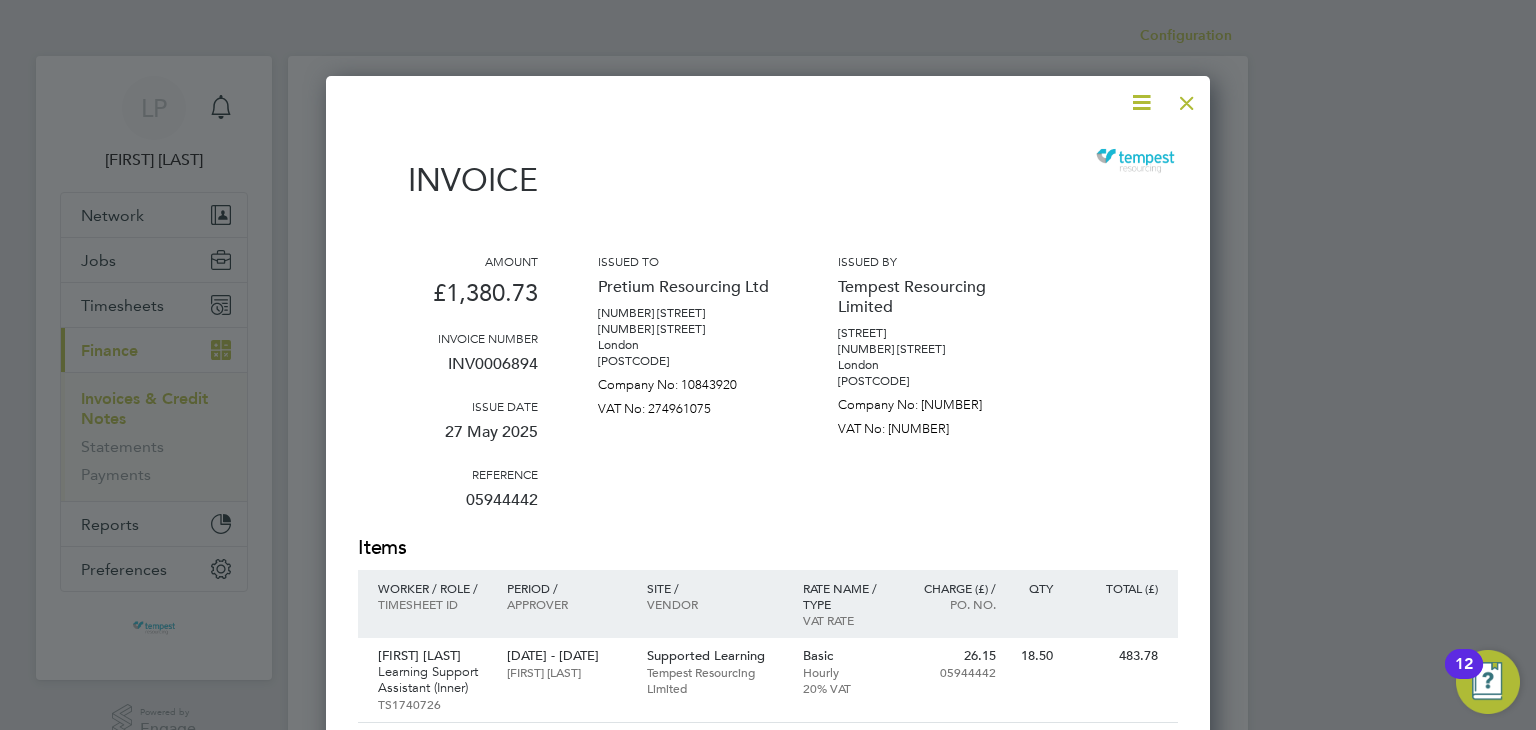 click at bounding box center [1141, 102] 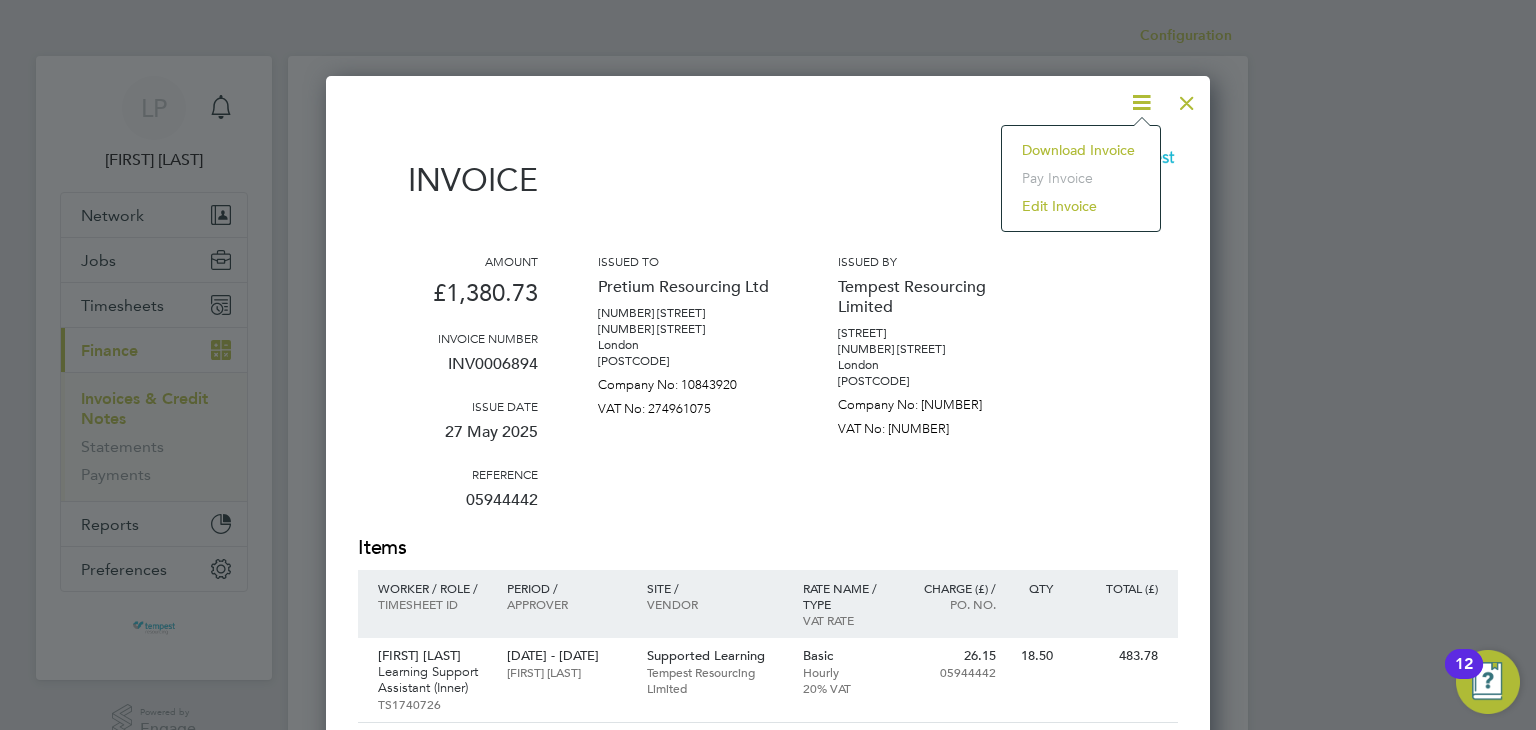 click on "Download Invoice" 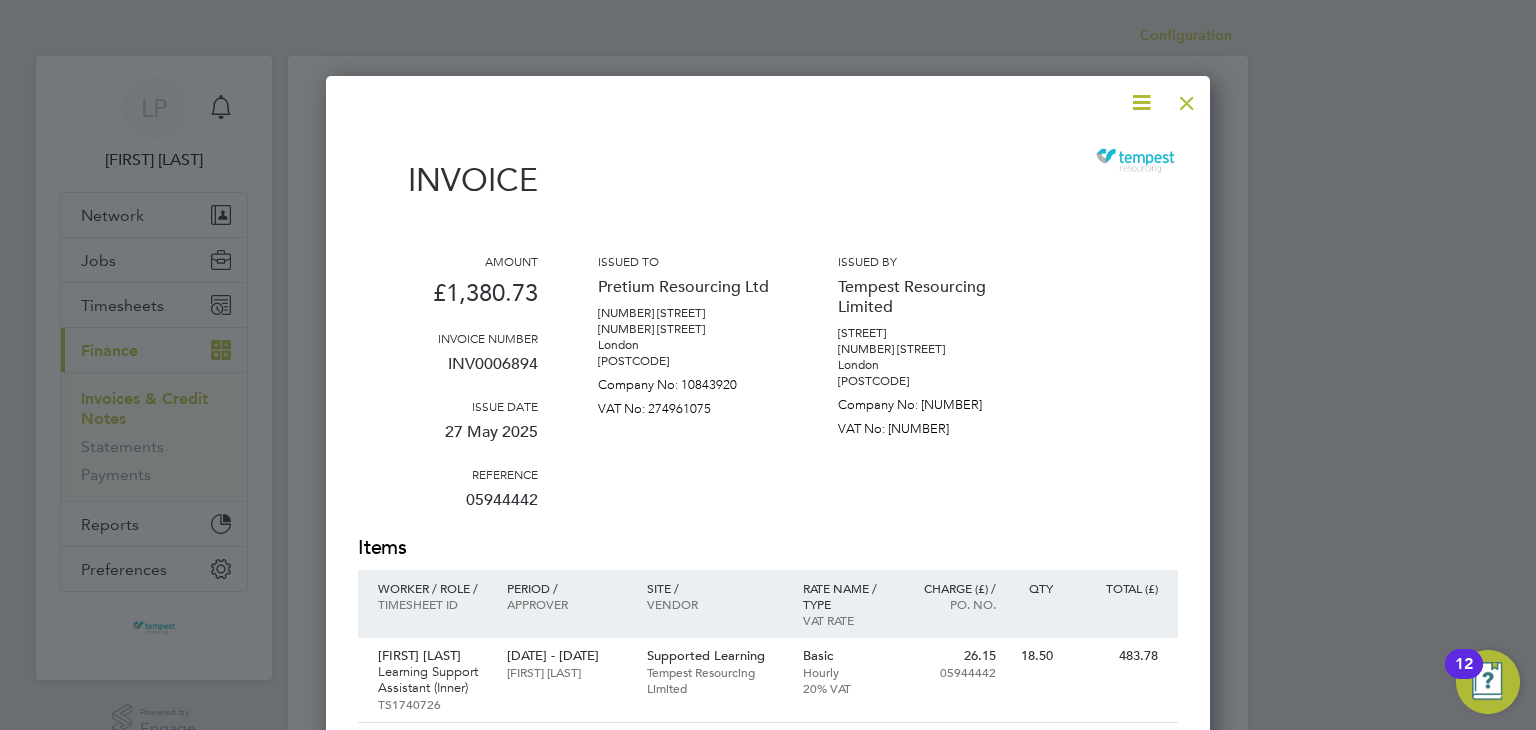 click at bounding box center [1187, 98] 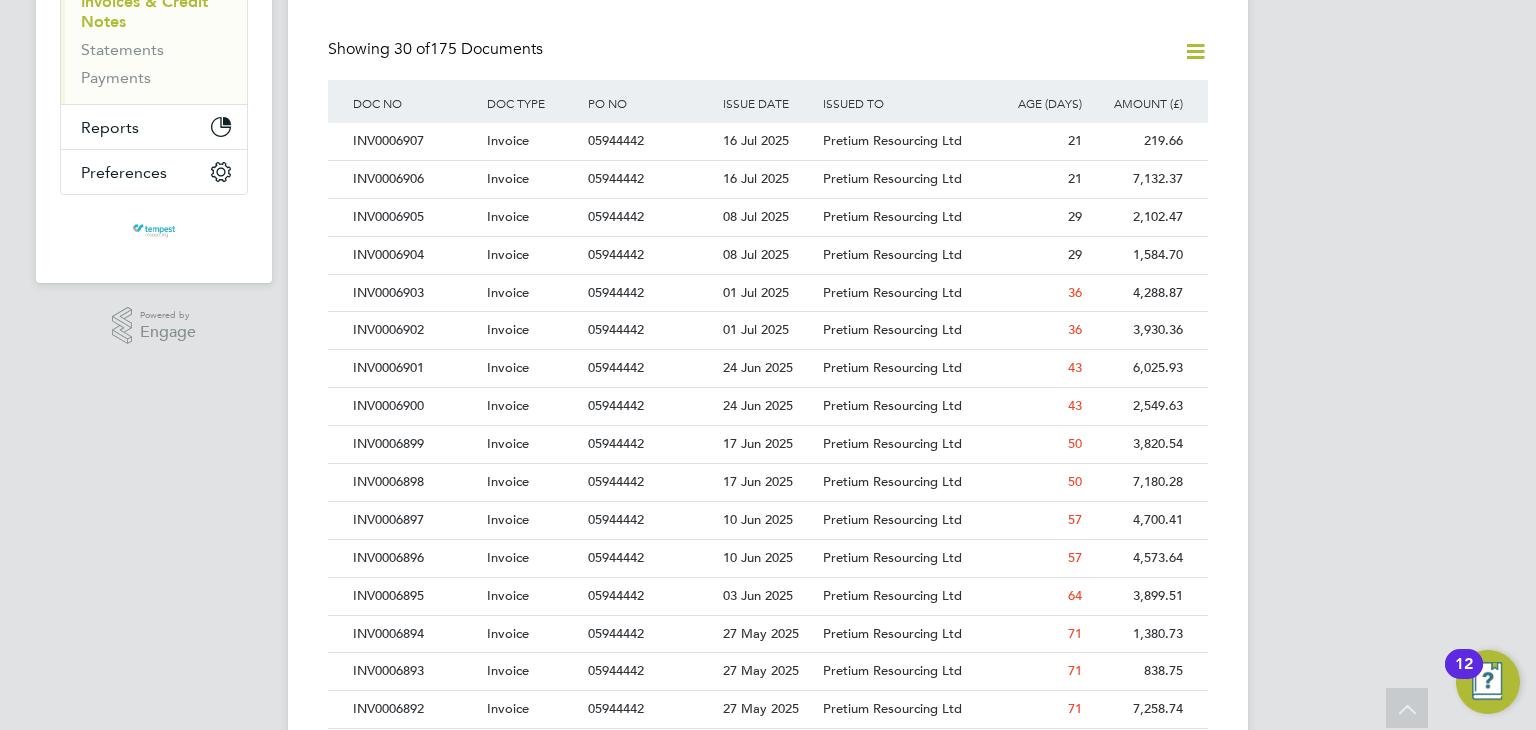 scroll, scrollTop: 400, scrollLeft: 0, axis: vertical 